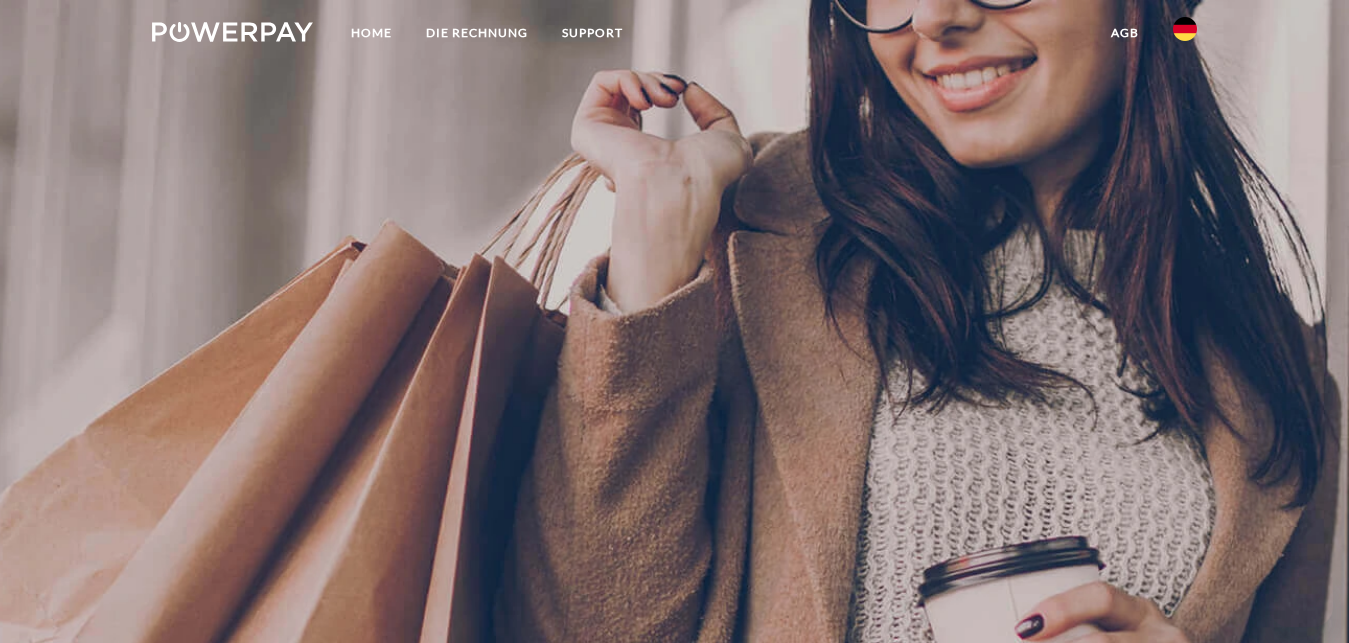 scroll, scrollTop: 0, scrollLeft: 0, axis: both 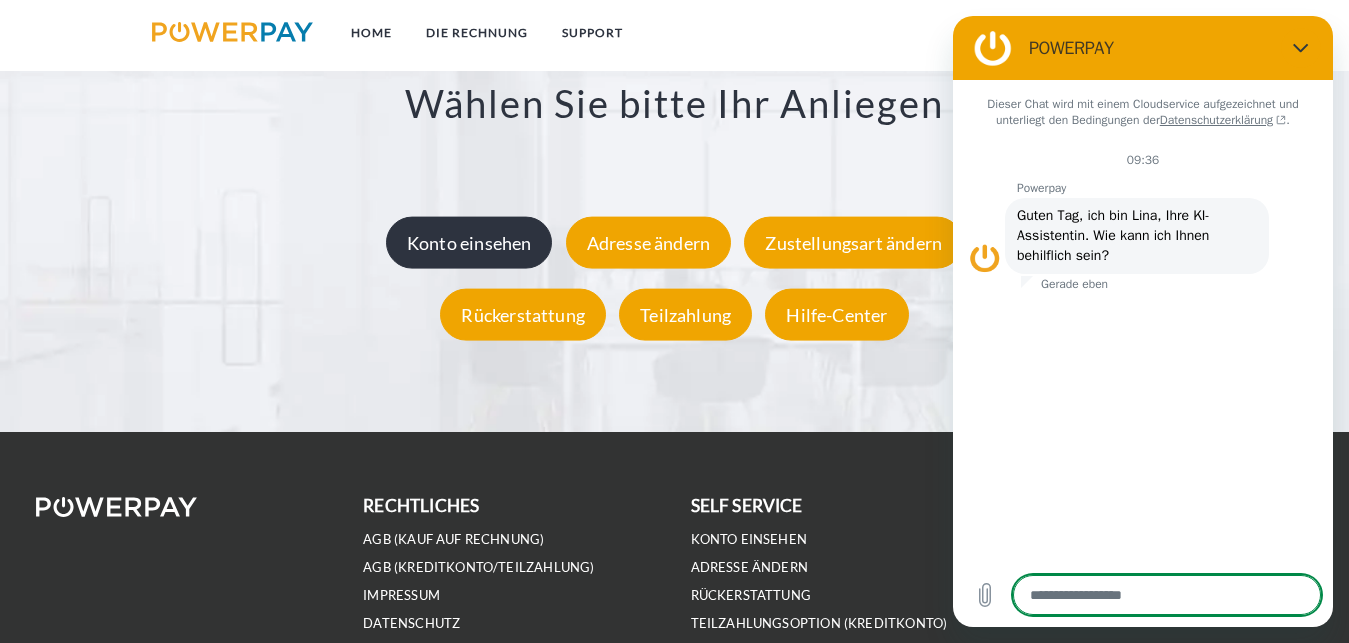 click on "Konto einsehen" at bounding box center [469, 242] 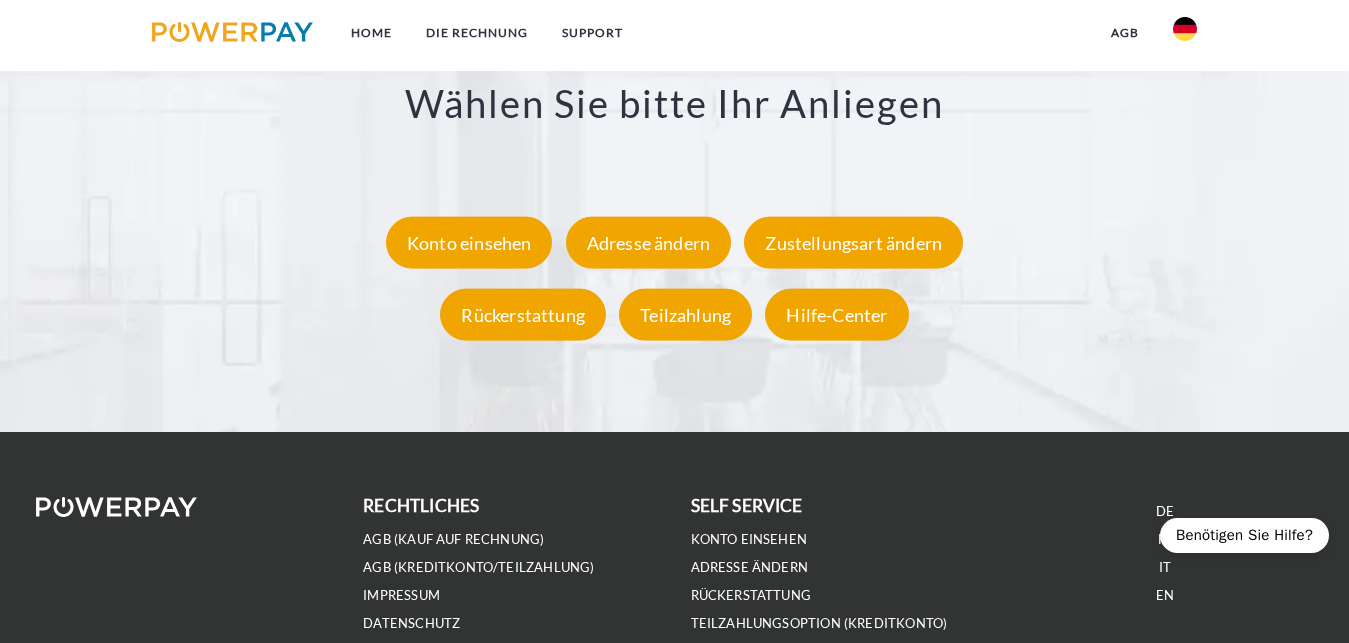 scroll, scrollTop: 3570, scrollLeft: 0, axis: vertical 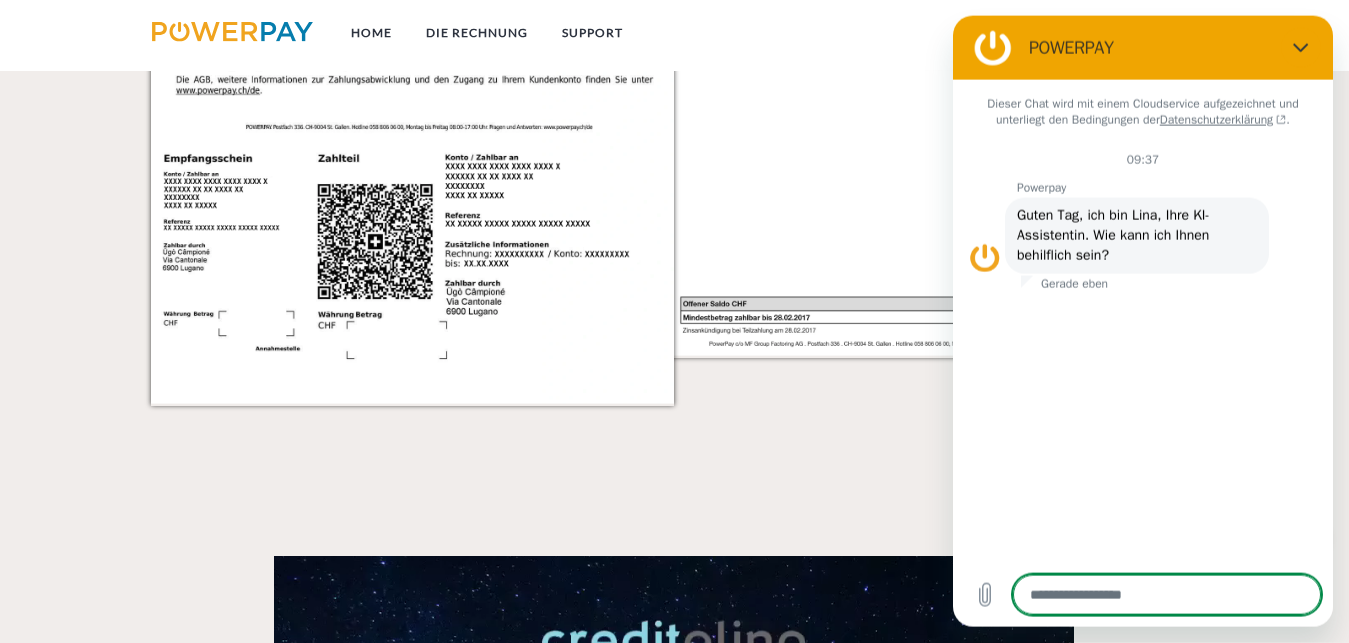type on "*" 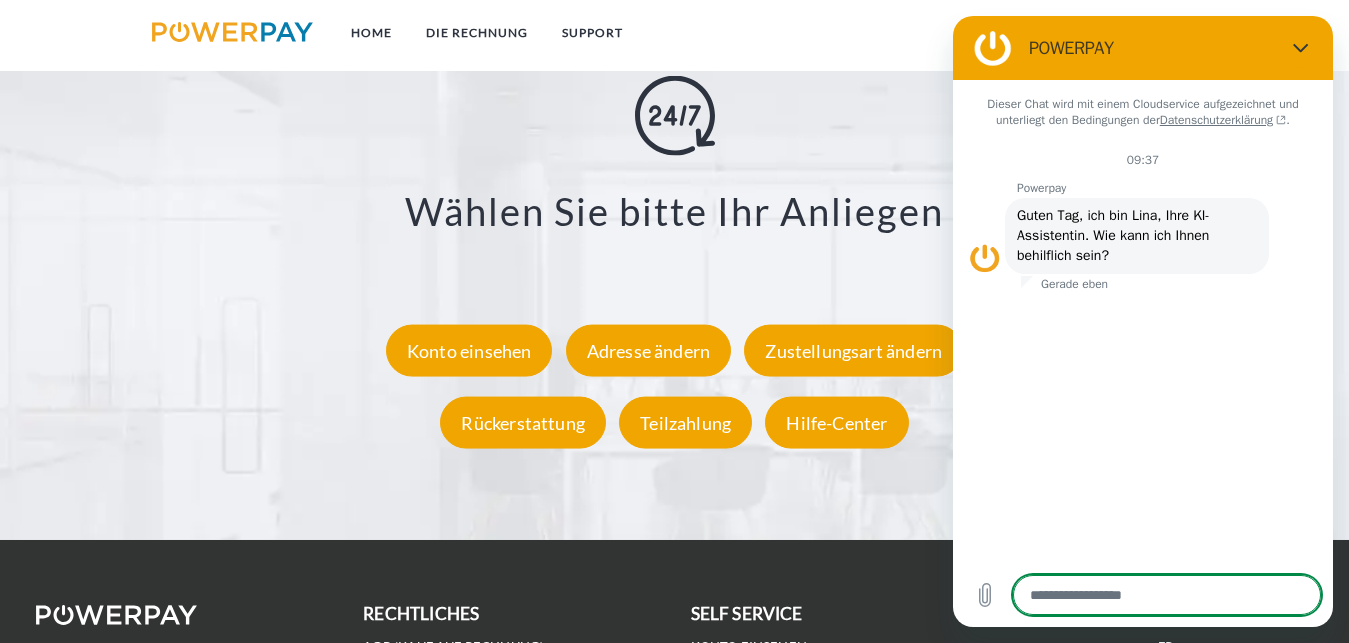 scroll, scrollTop: 3468, scrollLeft: 0, axis: vertical 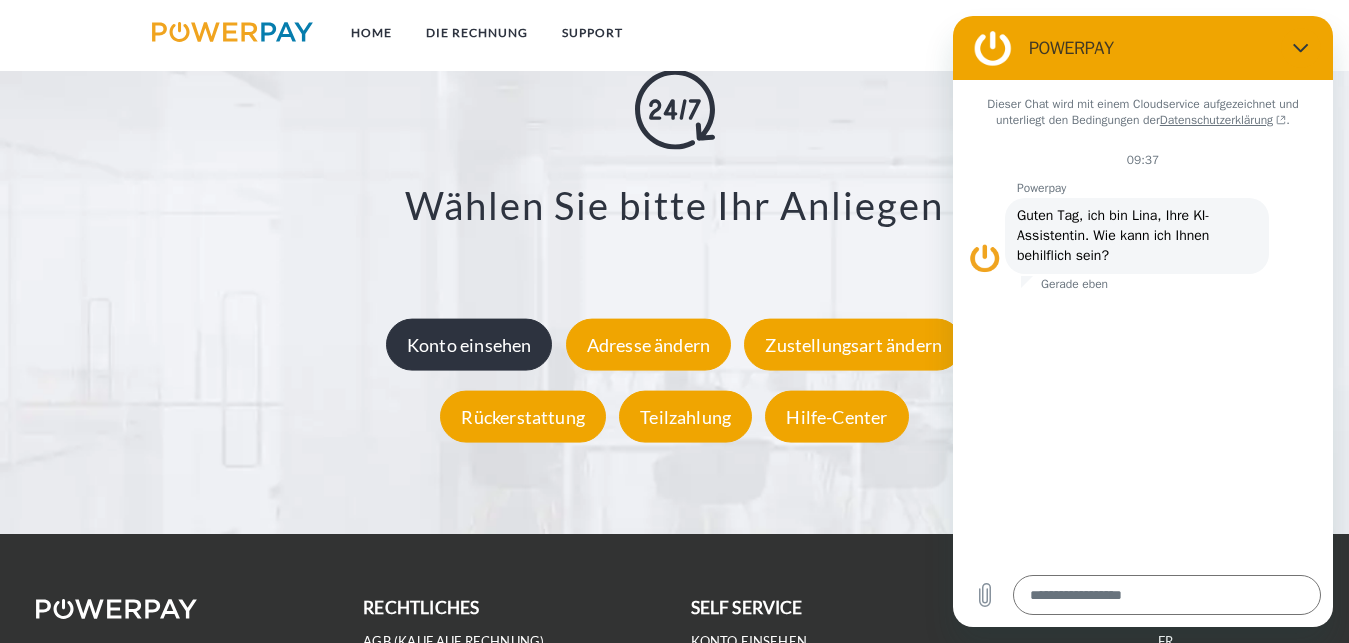 click on "Konto einsehen" at bounding box center [469, 344] 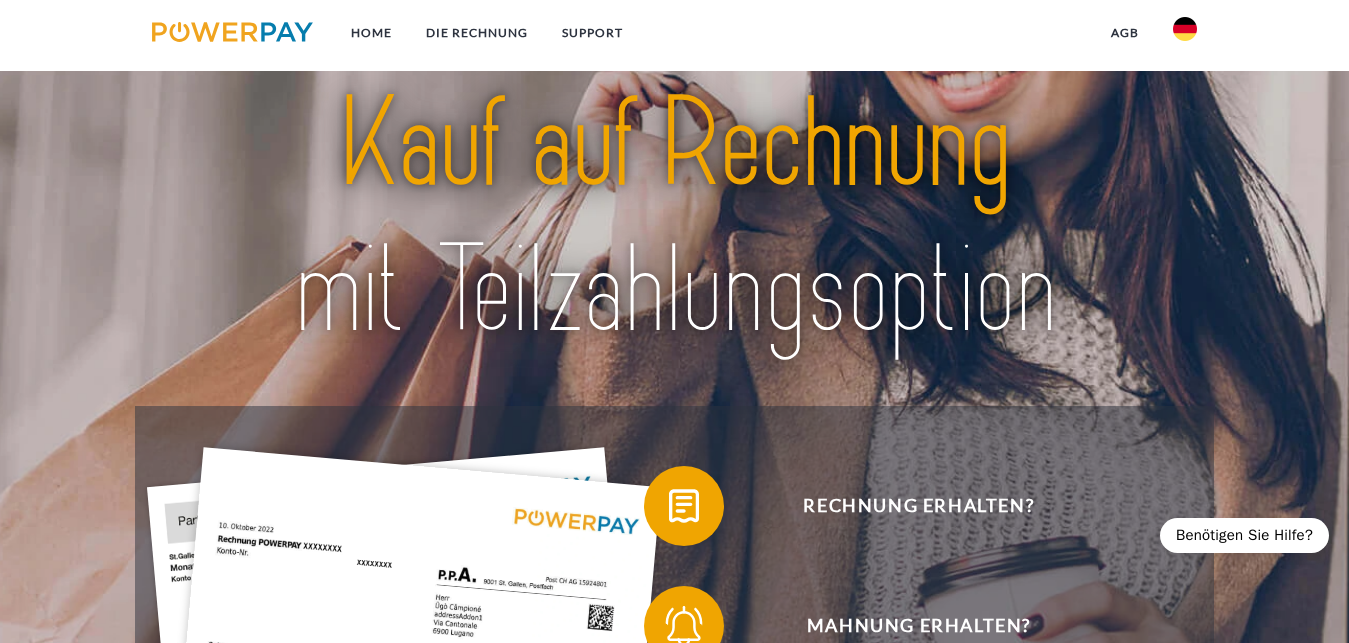 scroll, scrollTop: 3468, scrollLeft: 0, axis: vertical 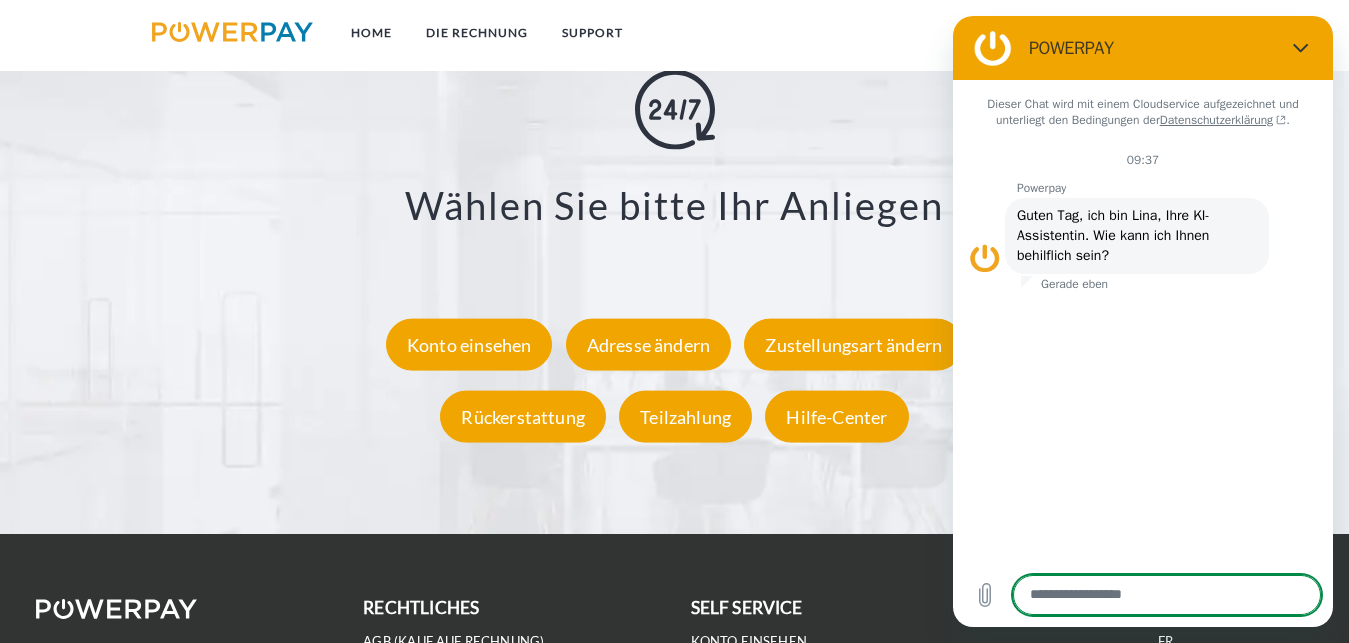 click at bounding box center [1167, 595] 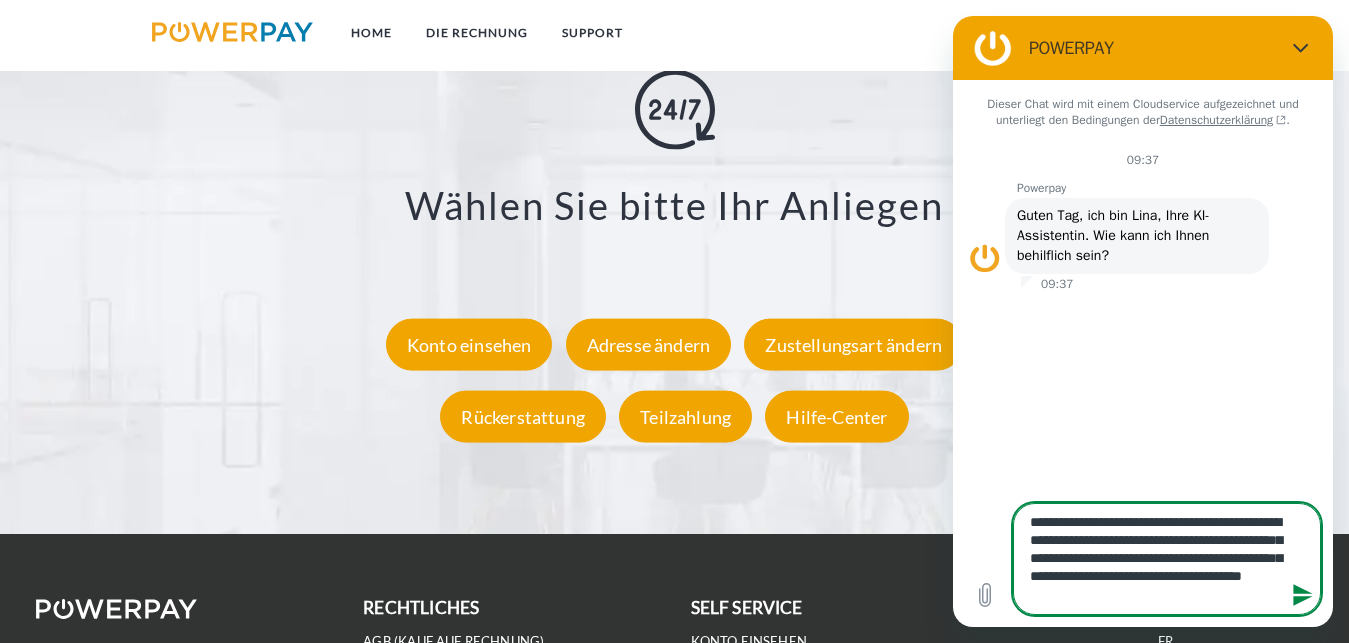 scroll, scrollTop: 9, scrollLeft: 0, axis: vertical 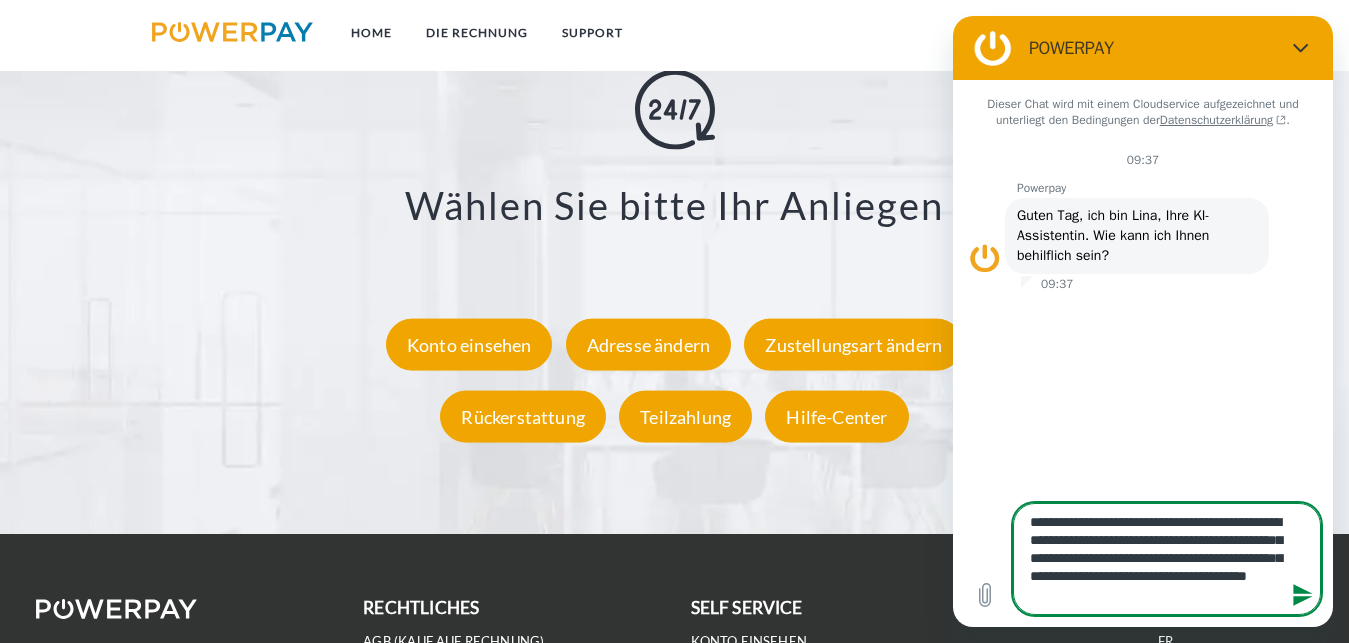 type on "**********" 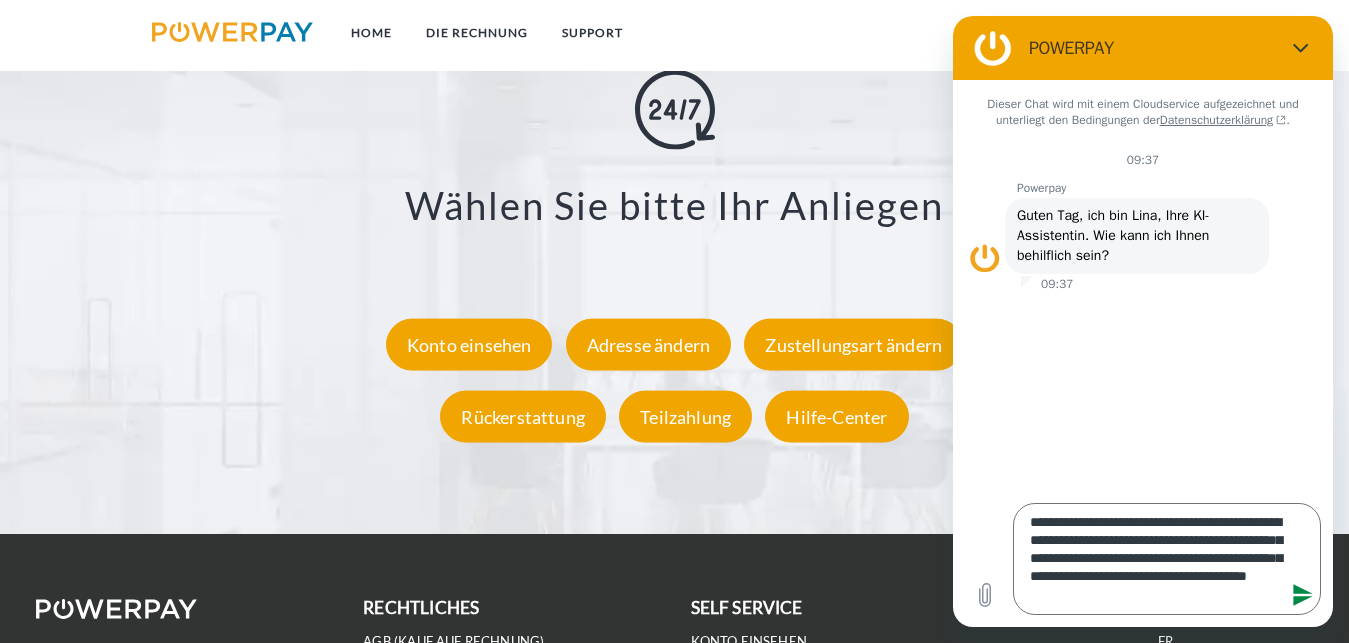 click 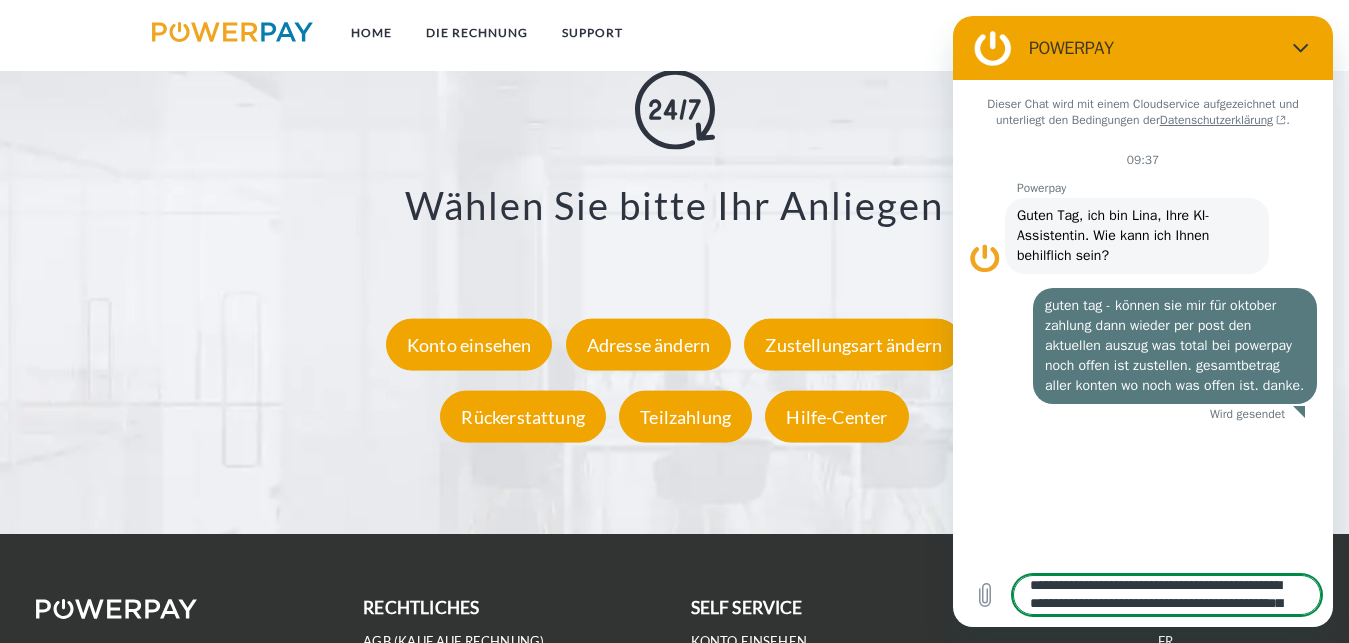 scroll, scrollTop: 0, scrollLeft: 0, axis: both 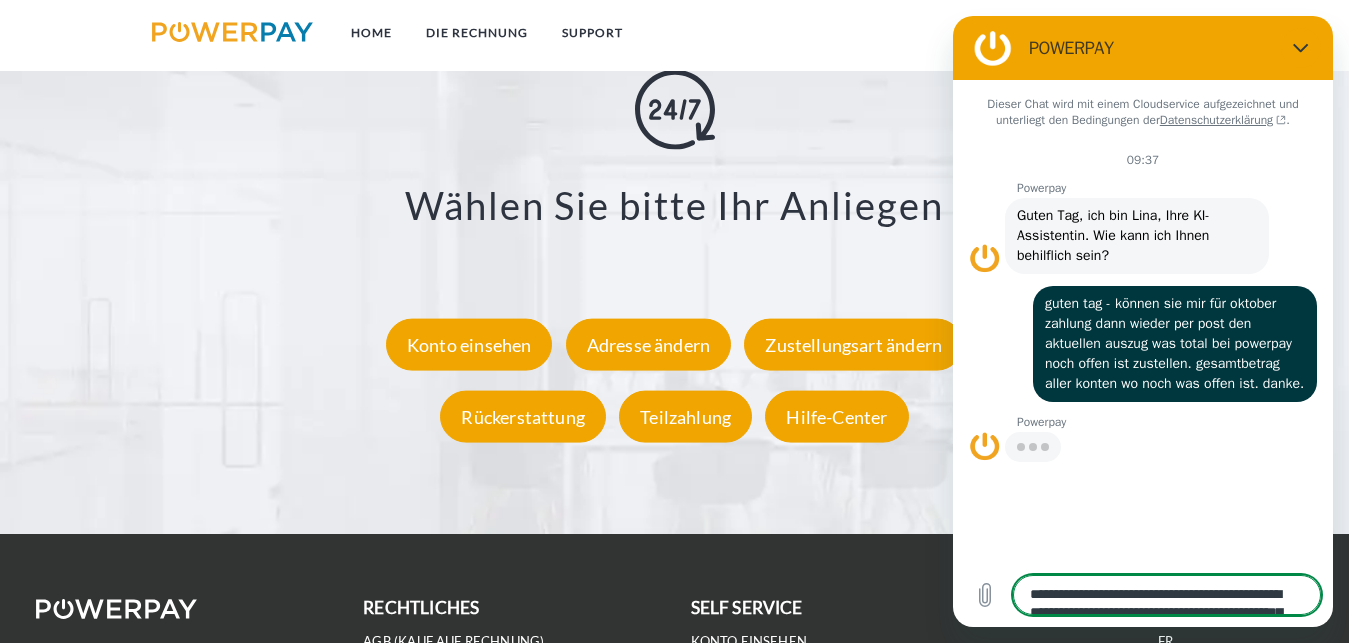 click on "**********" at bounding box center [1167, 595] 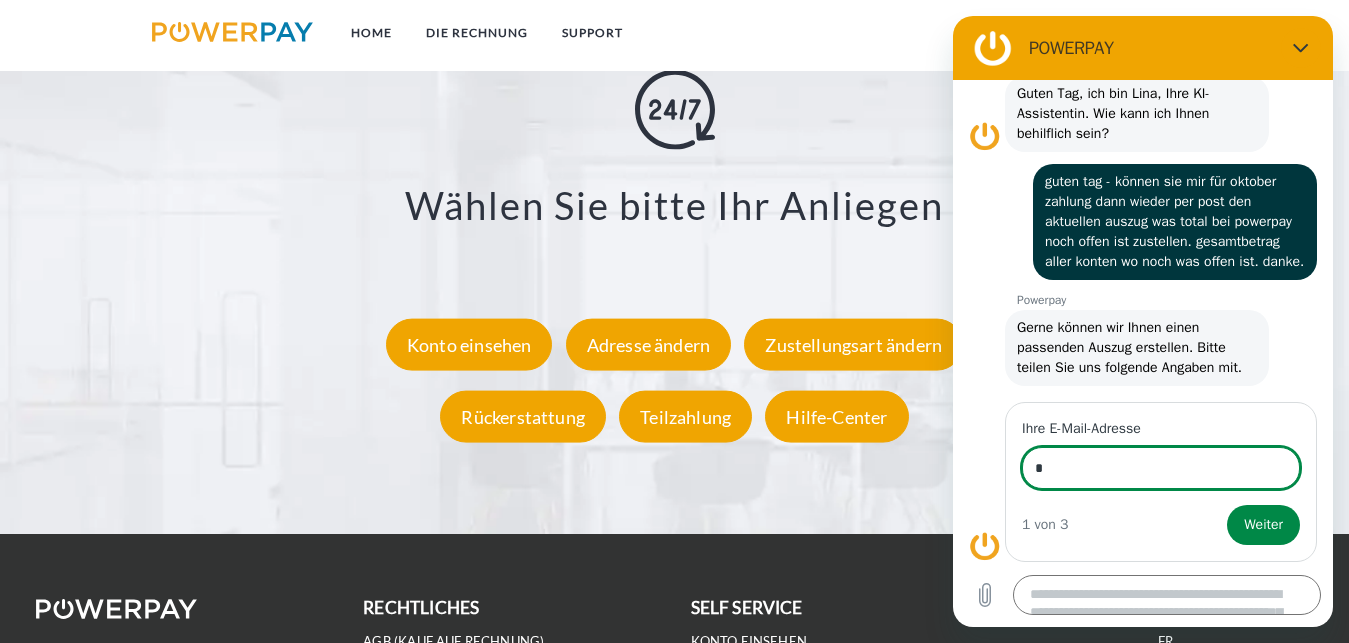 scroll, scrollTop: 162, scrollLeft: 0, axis: vertical 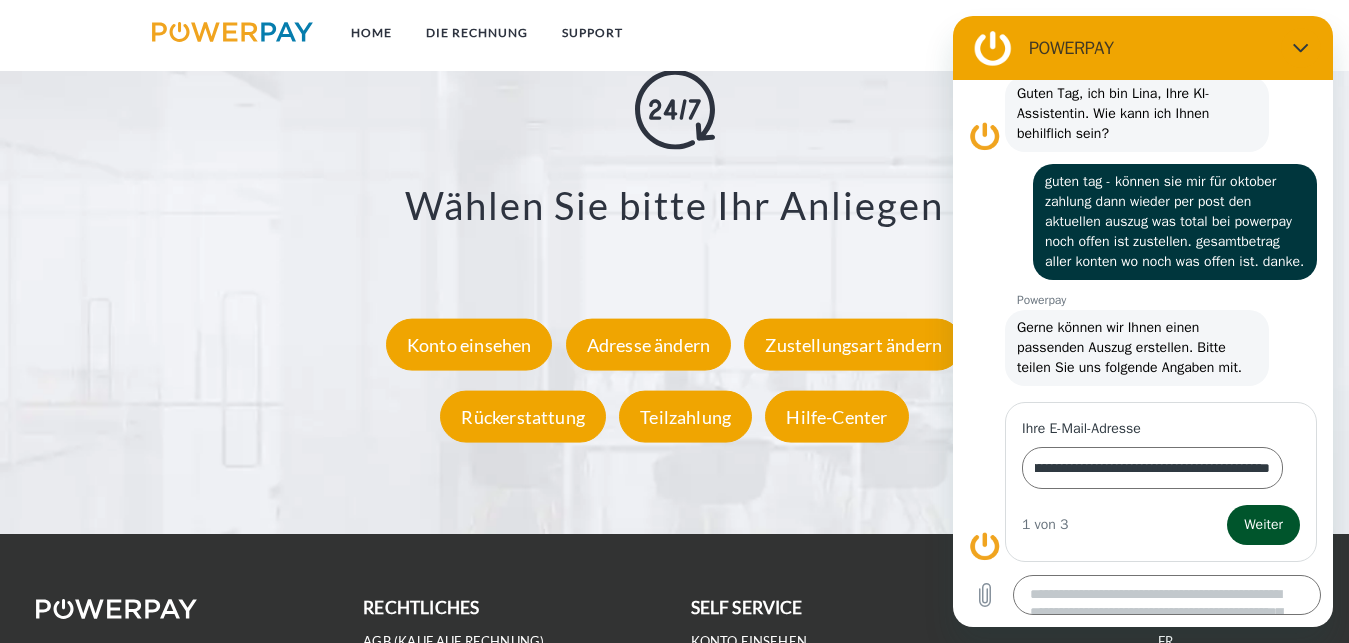 click on "Weiter" at bounding box center [1263, 525] 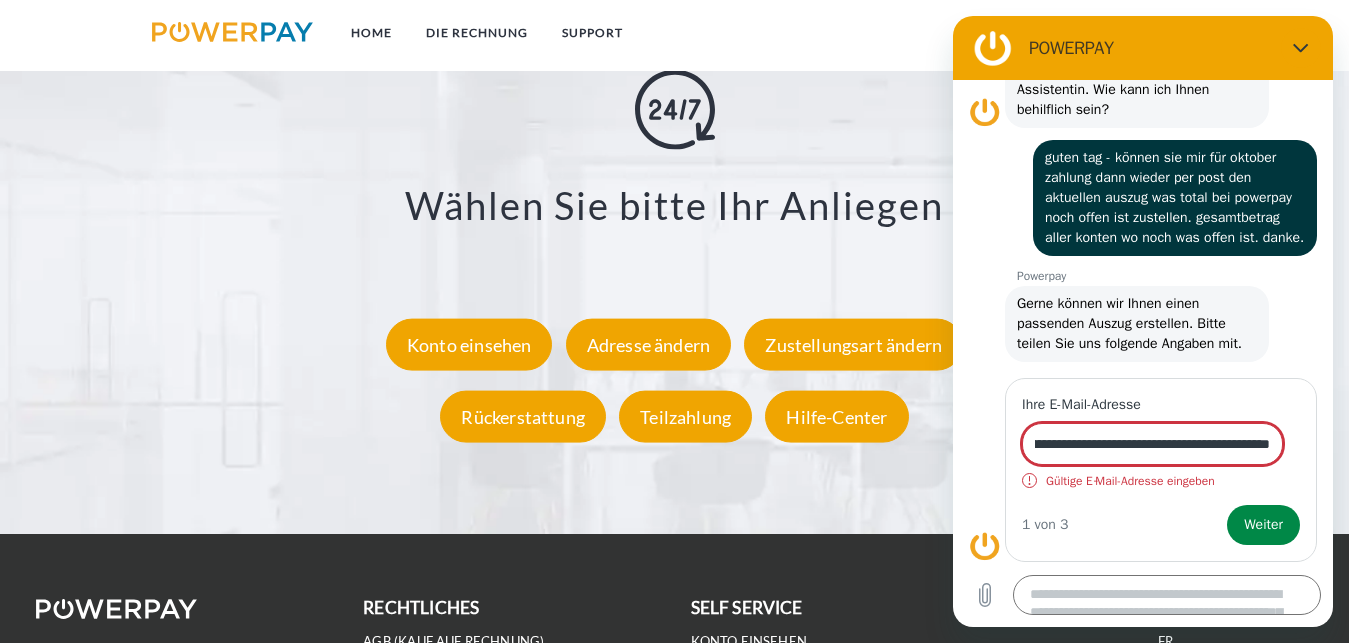 scroll, scrollTop: 186, scrollLeft: 0, axis: vertical 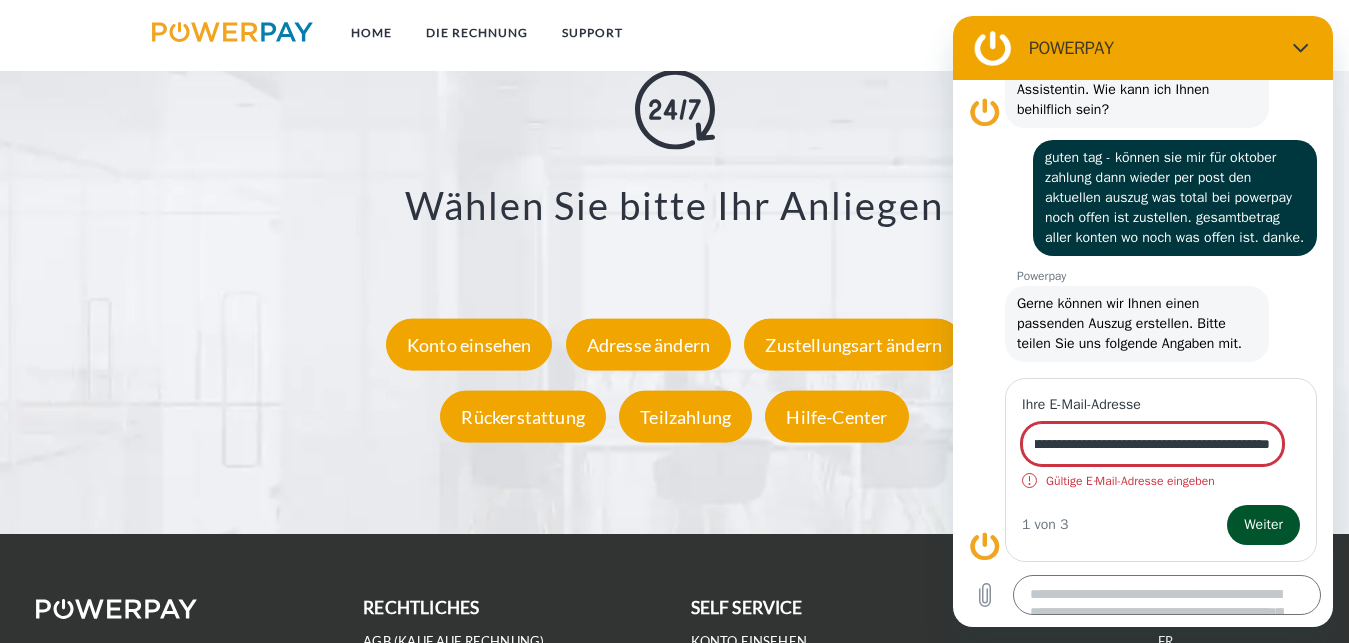 click on "Weiter" at bounding box center [1263, 525] 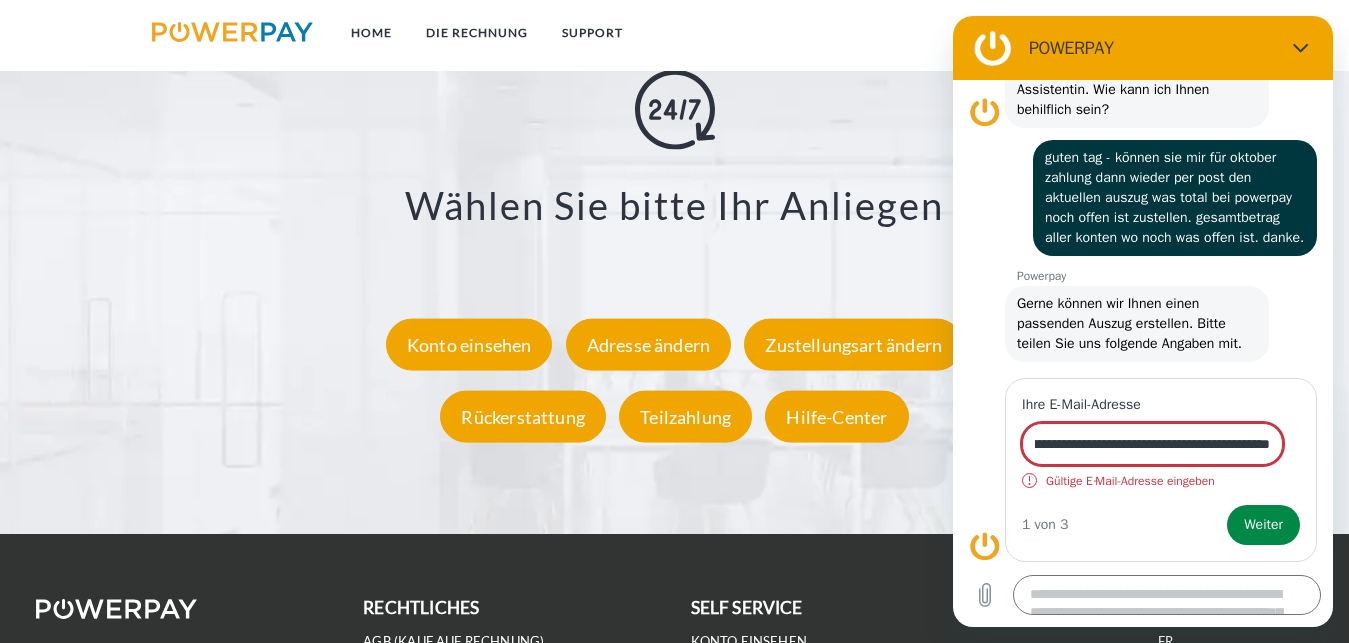 click on "Powerpay sagt:  Gerne können wir Ihnen einen passenden Auszug erstellen. Bitte teilen Sie uns folgende Angaben mit." at bounding box center [1137, 324] 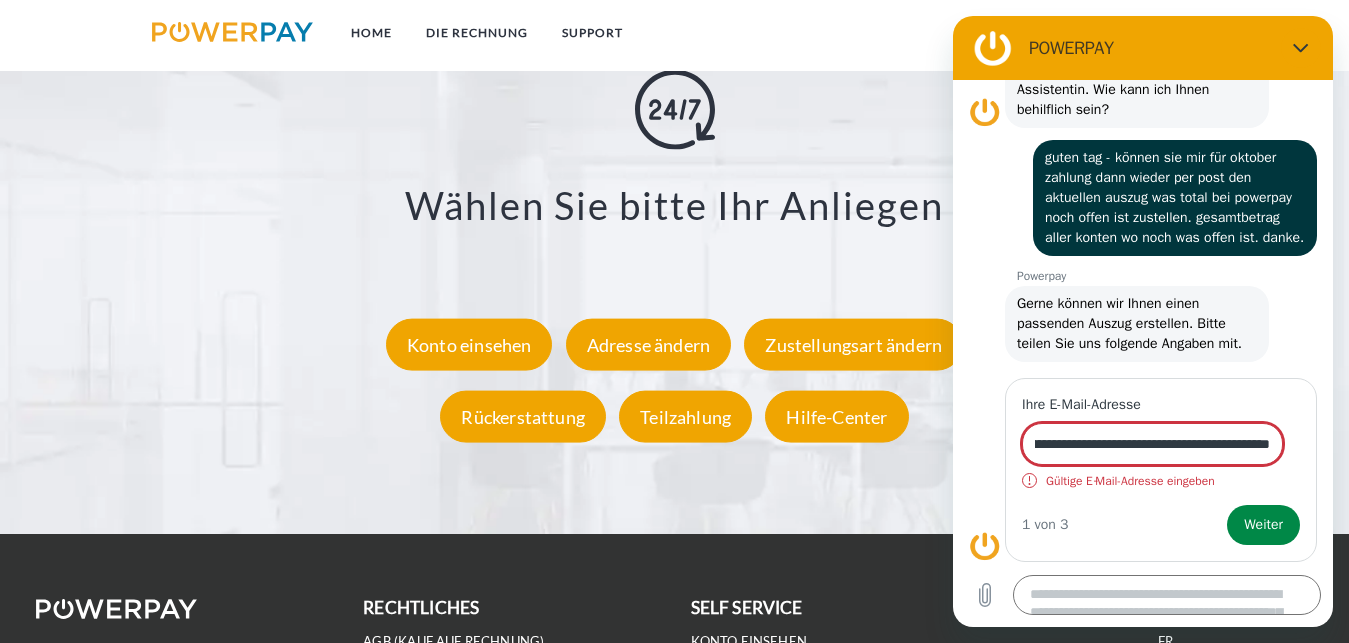 drag, startPoint x: 1276, startPoint y: 446, endPoint x: 783, endPoint y: 410, distance: 494.31265 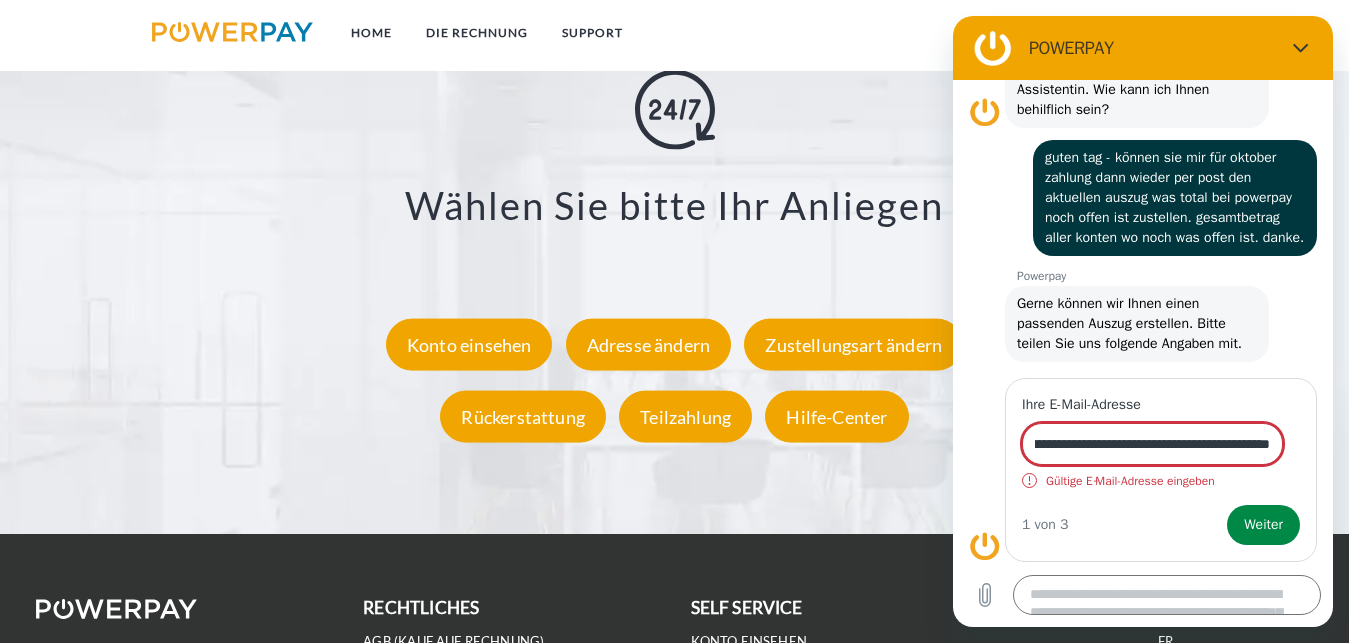 click on "**********" at bounding box center (1143, 321) 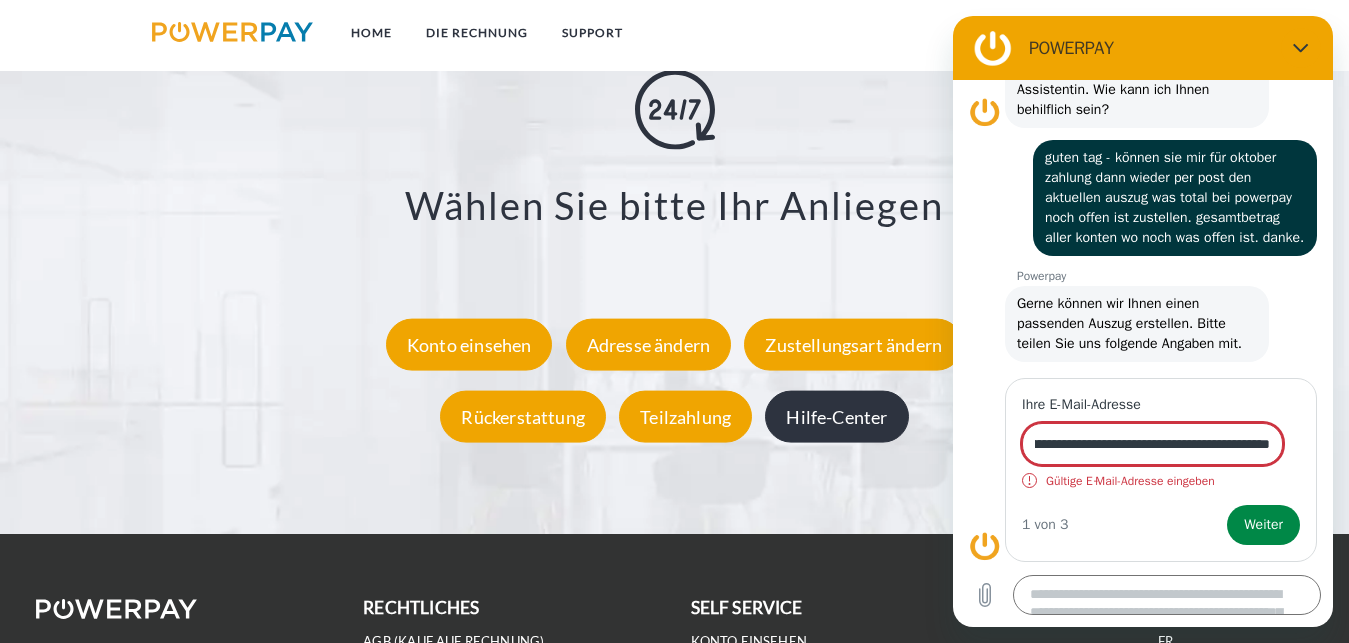 scroll, scrollTop: 0, scrollLeft: 219, axis: horizontal 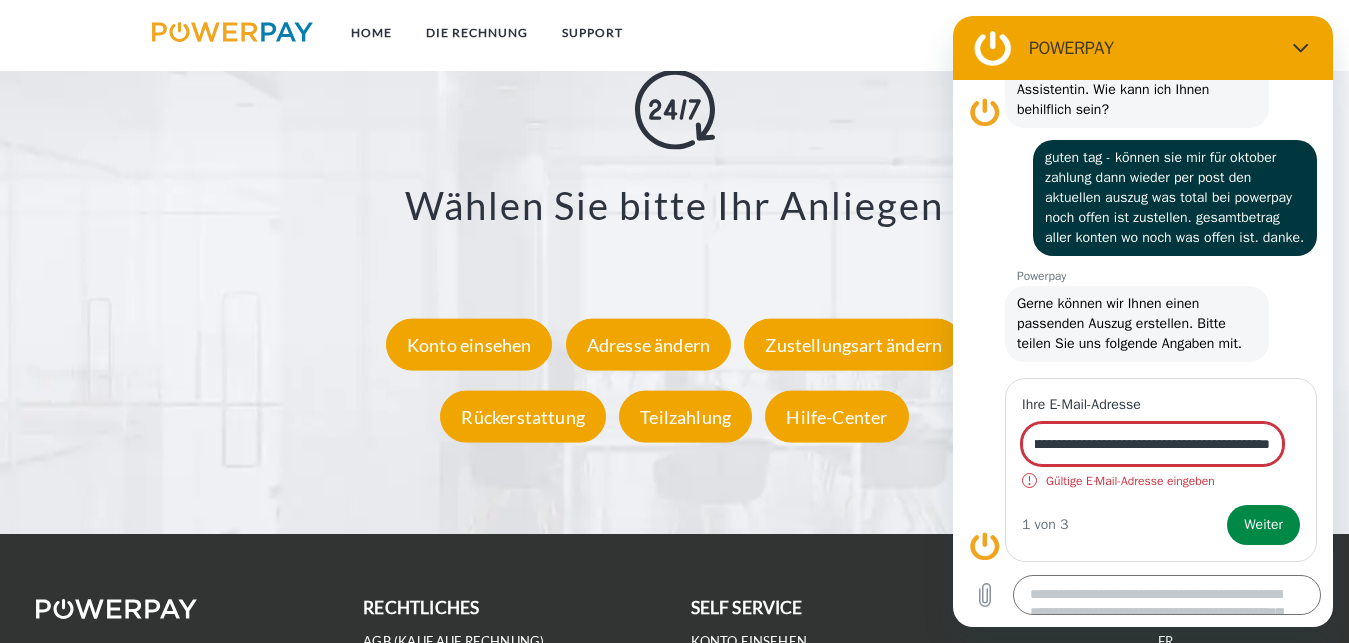 click on "Powerpay" at bounding box center [1175, 276] 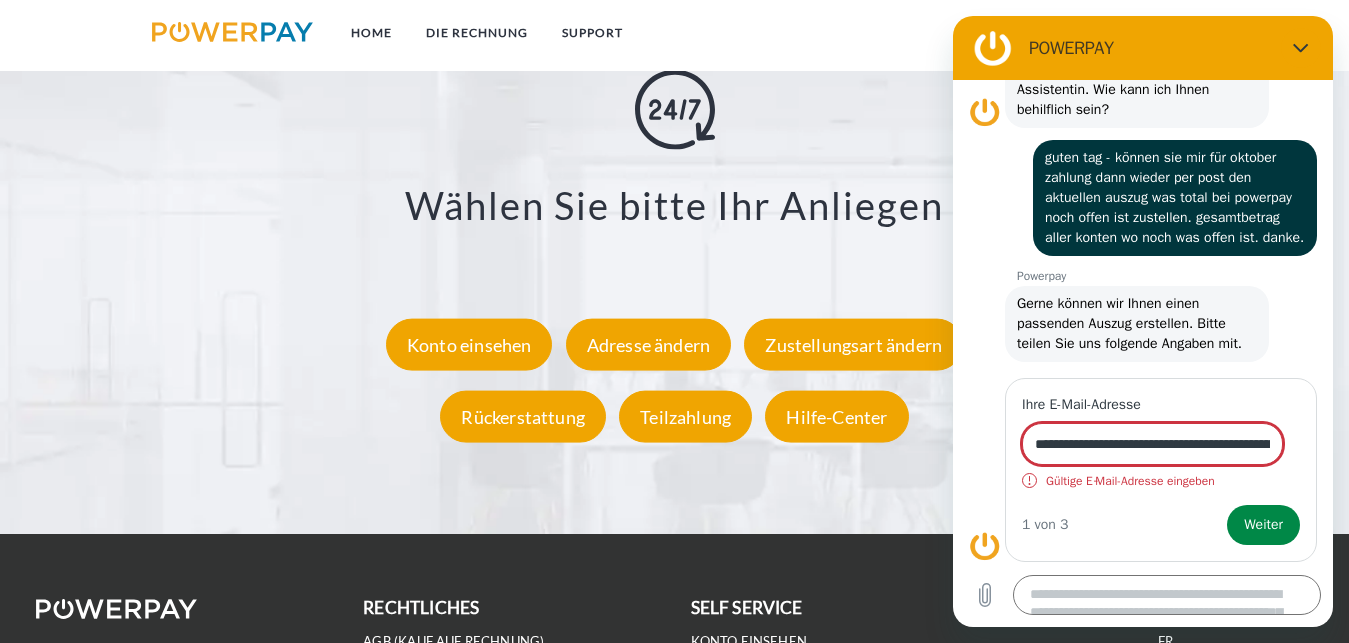 drag, startPoint x: 1139, startPoint y: 436, endPoint x: 960, endPoint y: 458, distance: 180.3469 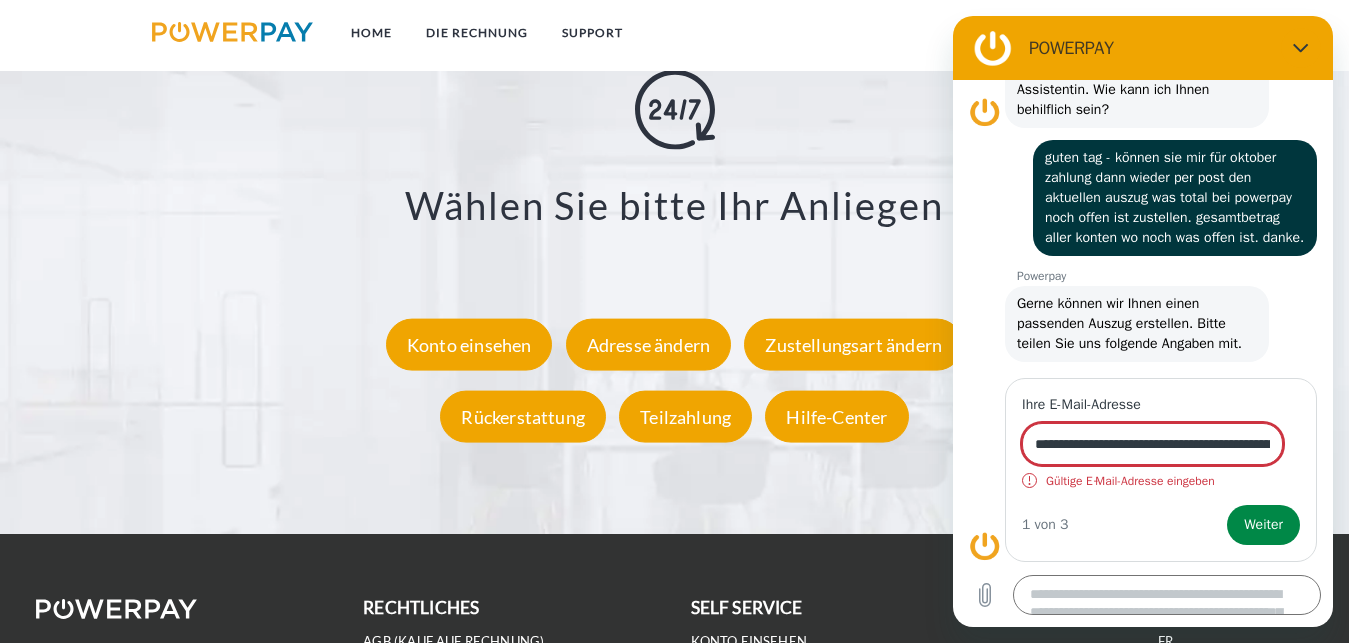 type on "**********" 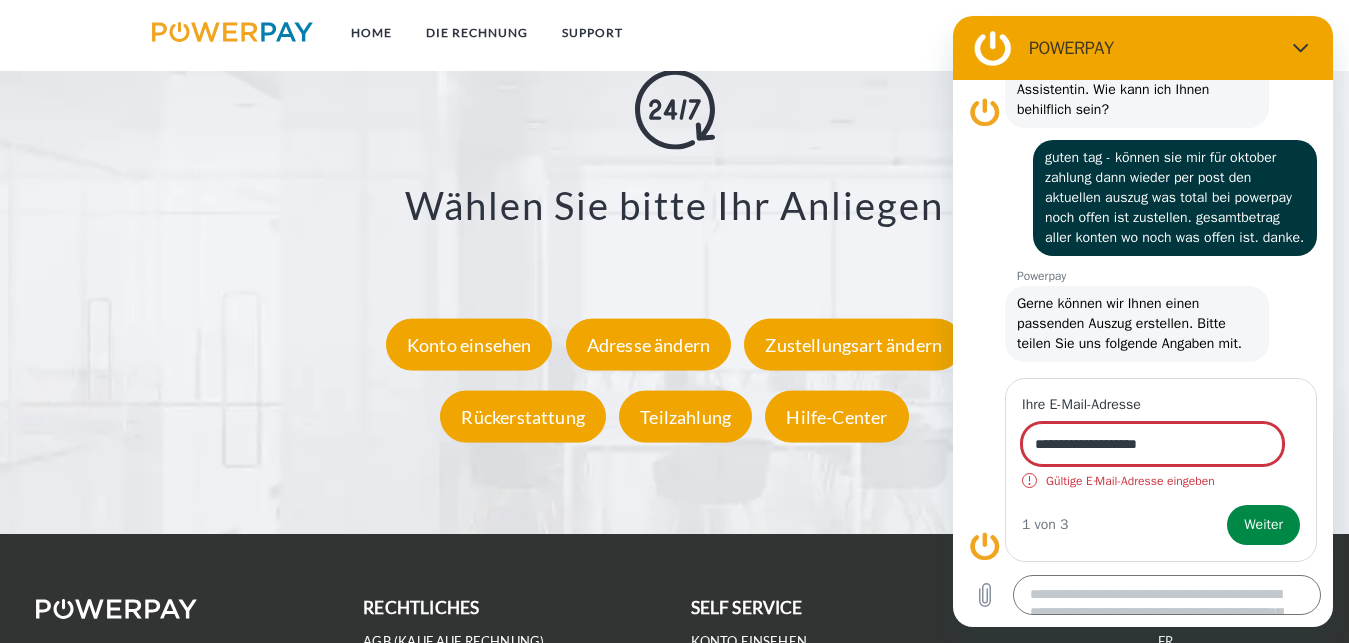 drag, startPoint x: 1183, startPoint y: 449, endPoint x: 859, endPoint y: 443, distance: 324.05554 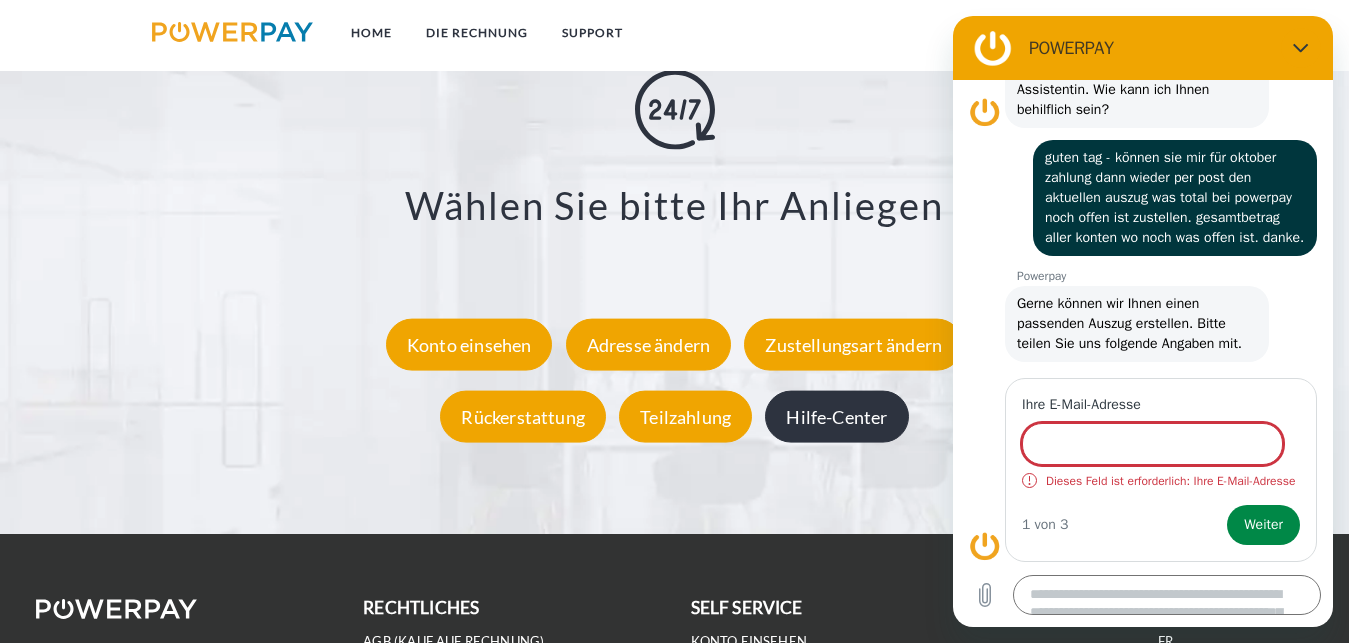 scroll, scrollTop: 202, scrollLeft: 0, axis: vertical 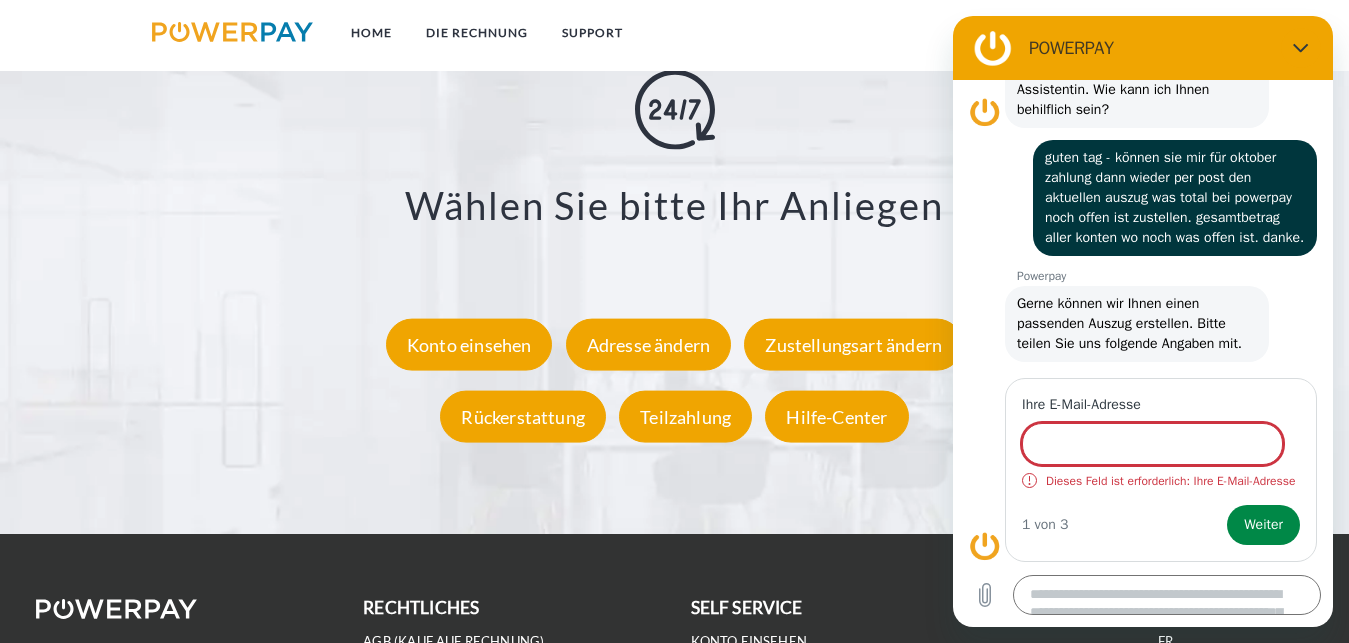drag, startPoint x: 1090, startPoint y: 433, endPoint x: 965, endPoint y: 451, distance: 126.28935 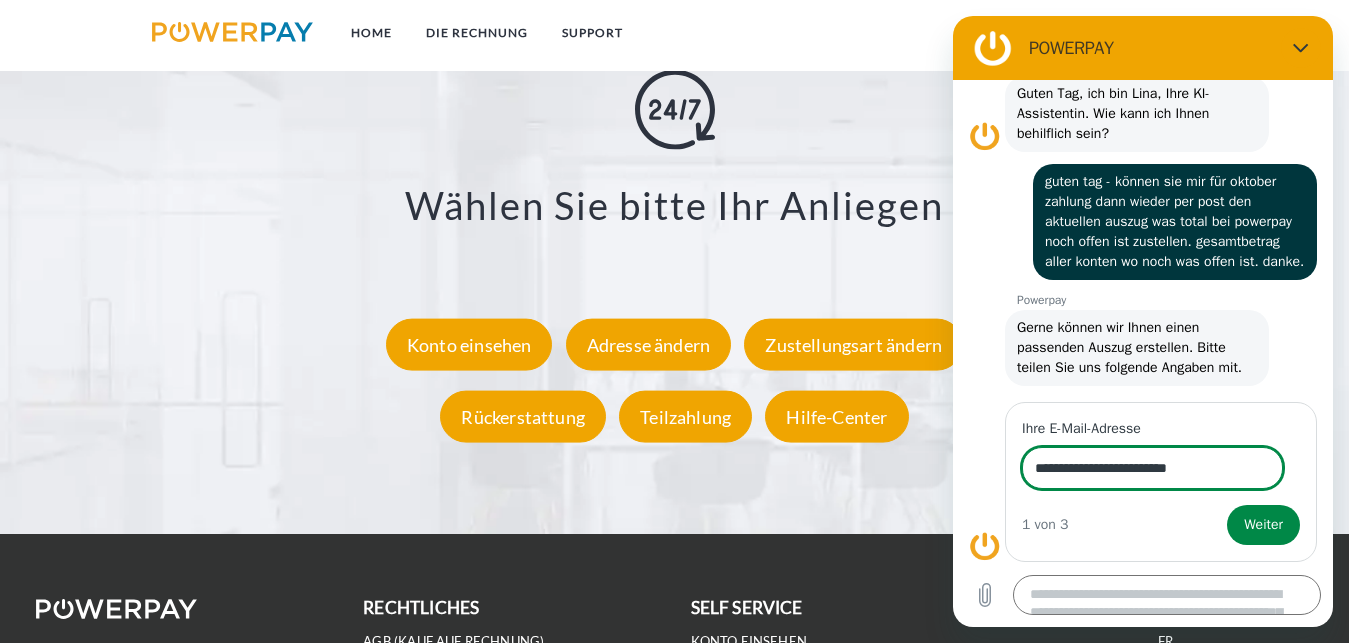 scroll, scrollTop: 162, scrollLeft: 0, axis: vertical 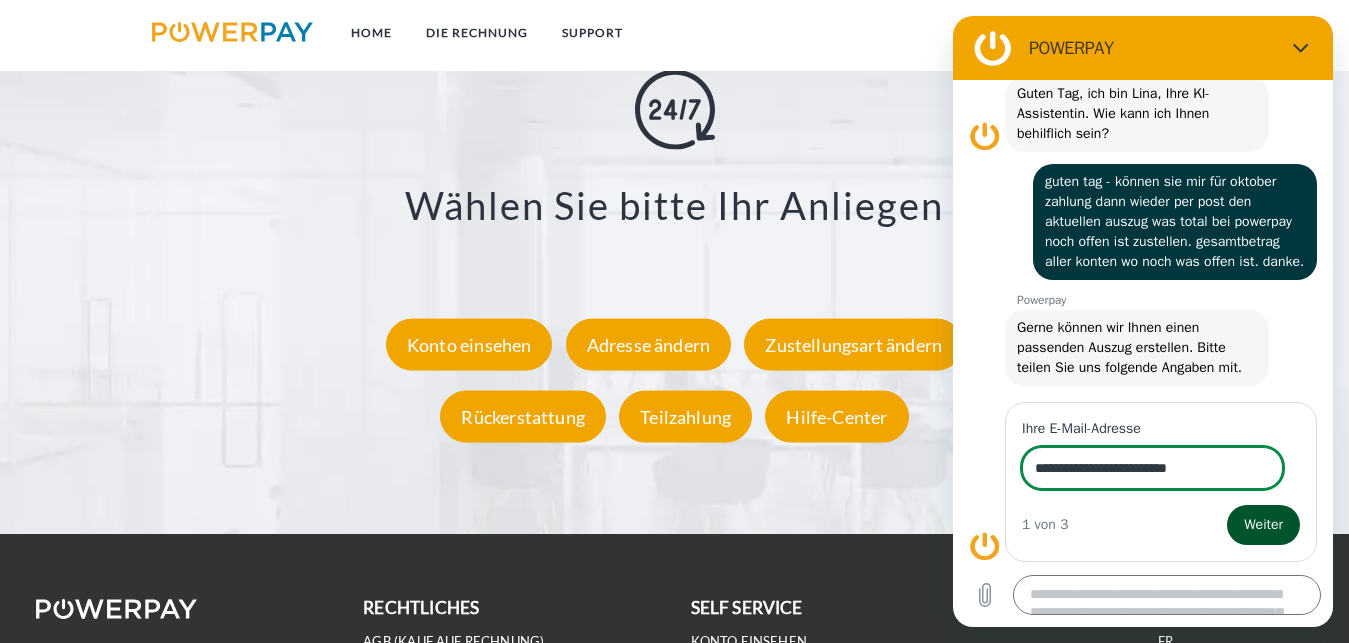 type on "**********" 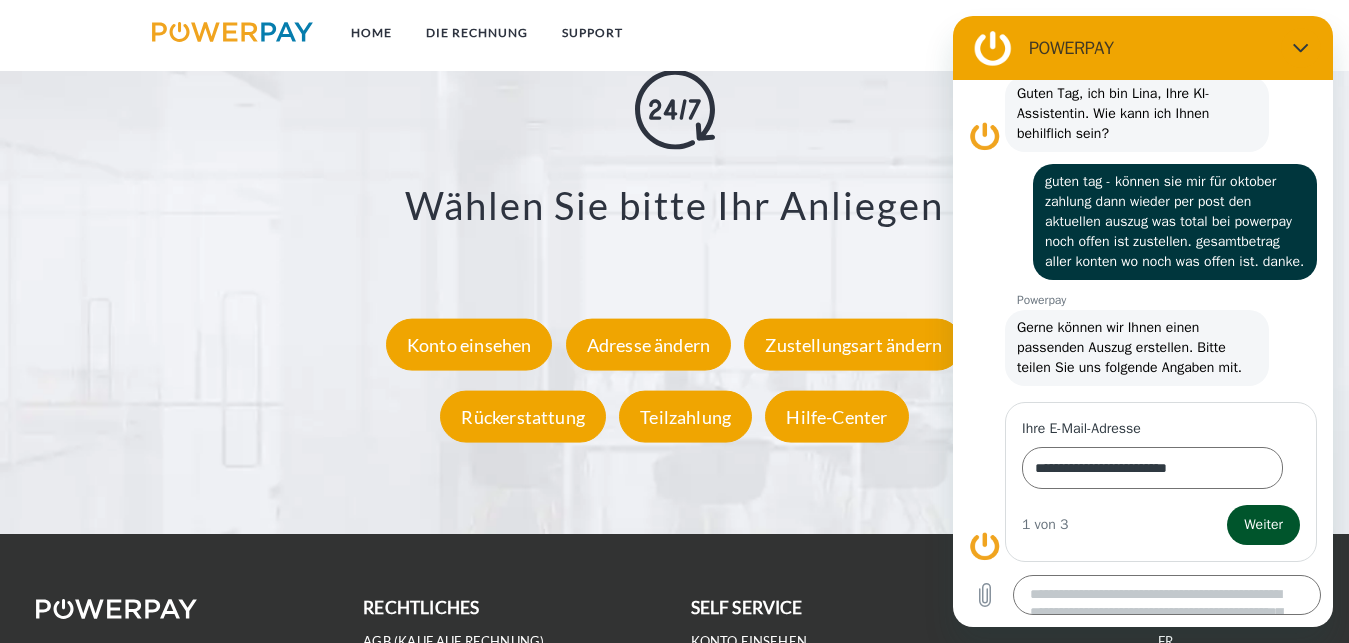click on "Weiter" at bounding box center (1263, 525) 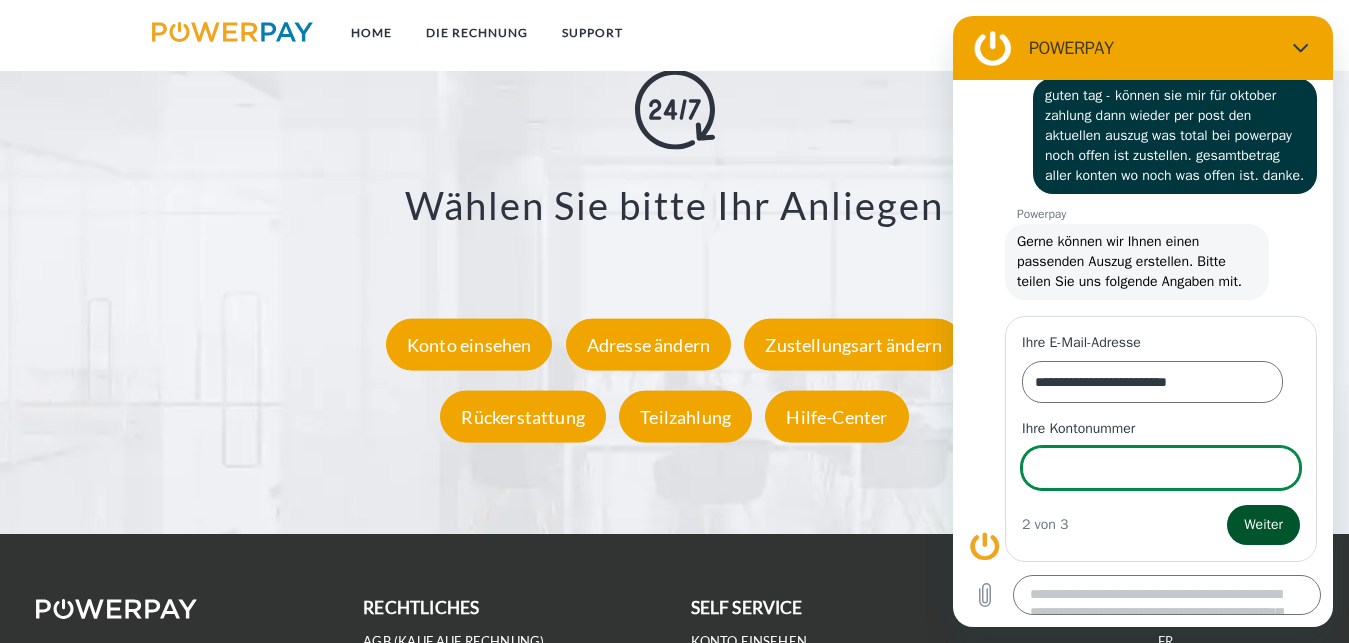 scroll, scrollTop: 248, scrollLeft: 0, axis: vertical 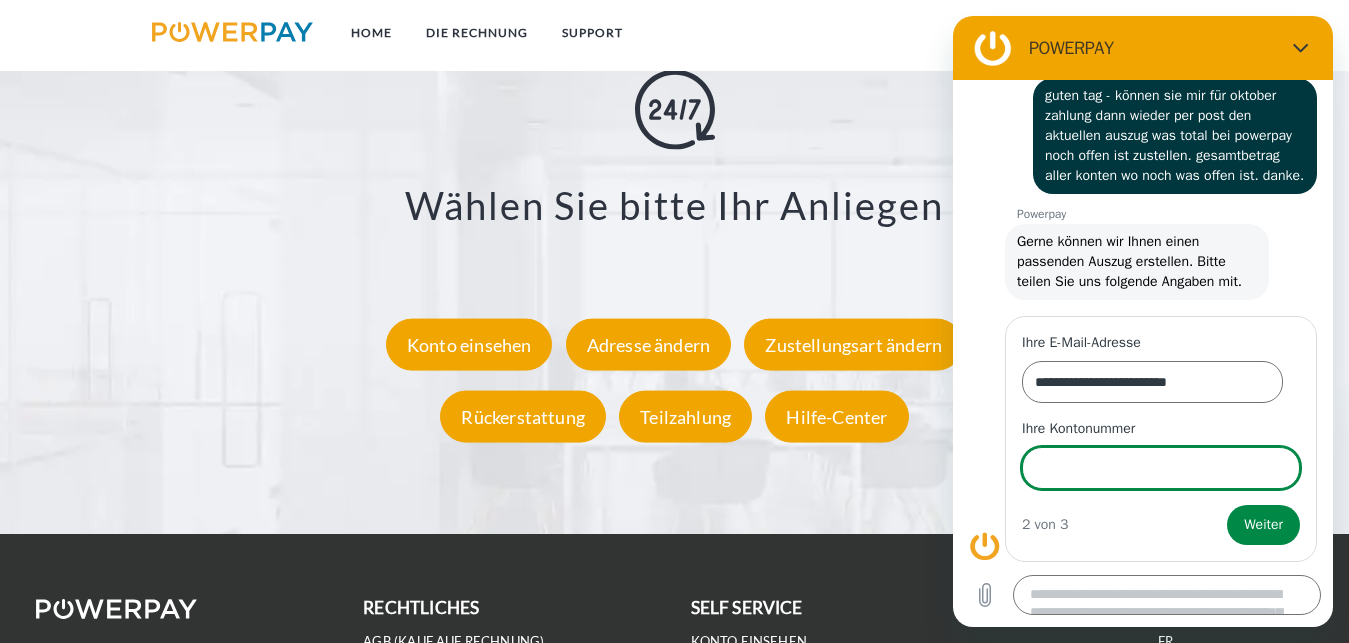 click on "Ihre Kontonummer" at bounding box center (1161, 468) 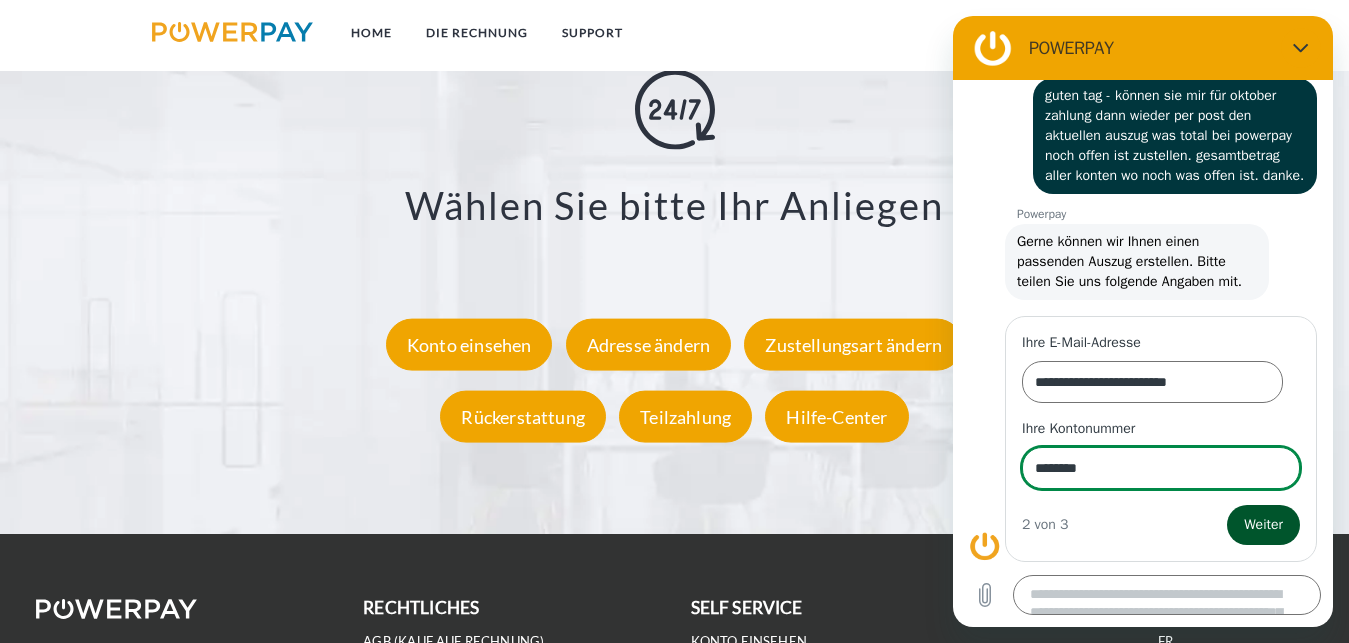 type on "********" 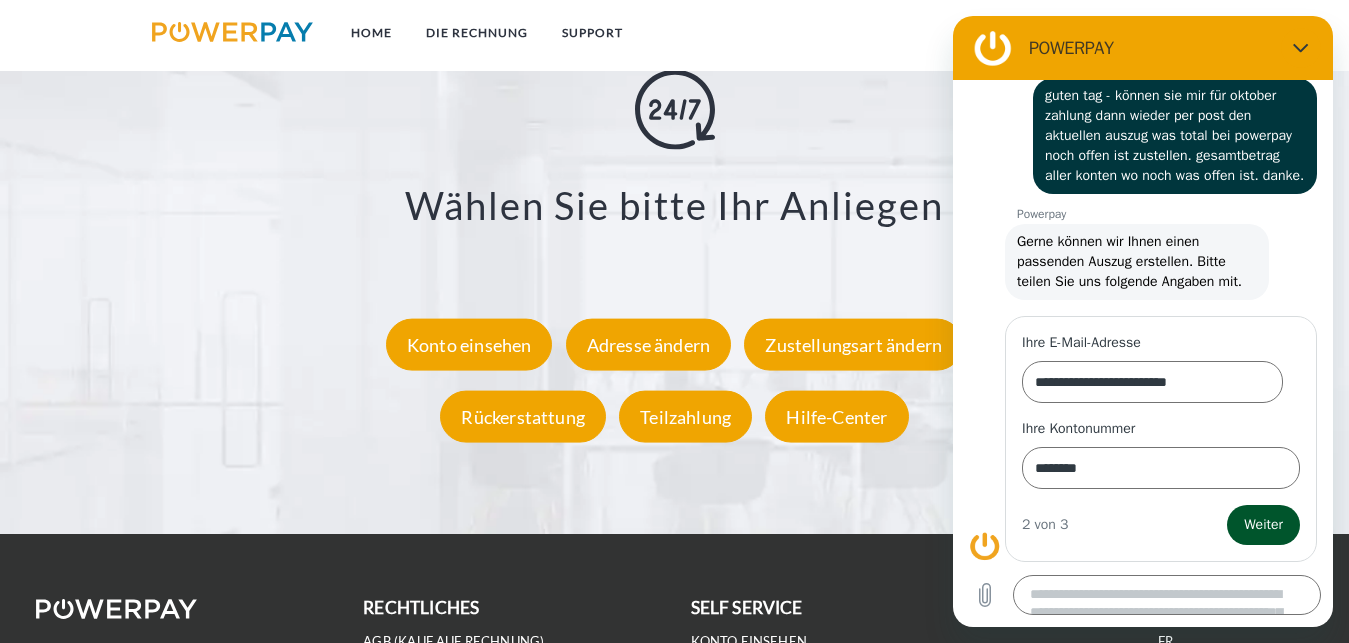 click on "Weiter" at bounding box center (1263, 525) 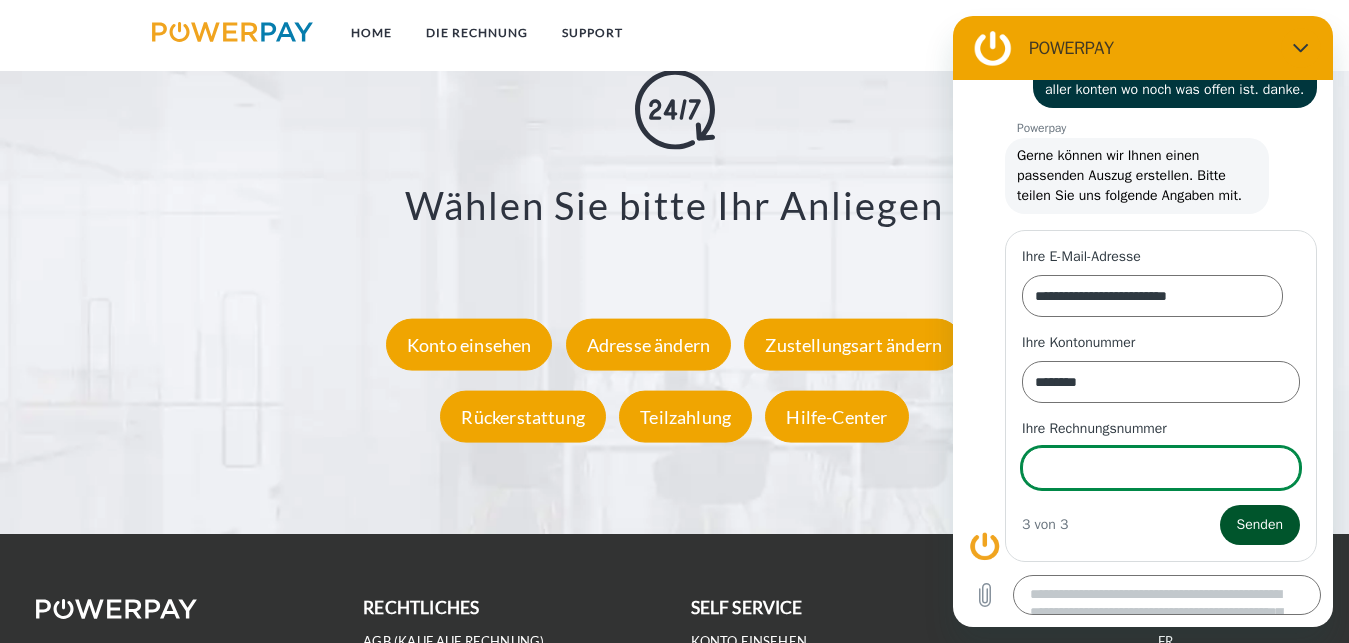scroll, scrollTop: 334, scrollLeft: 0, axis: vertical 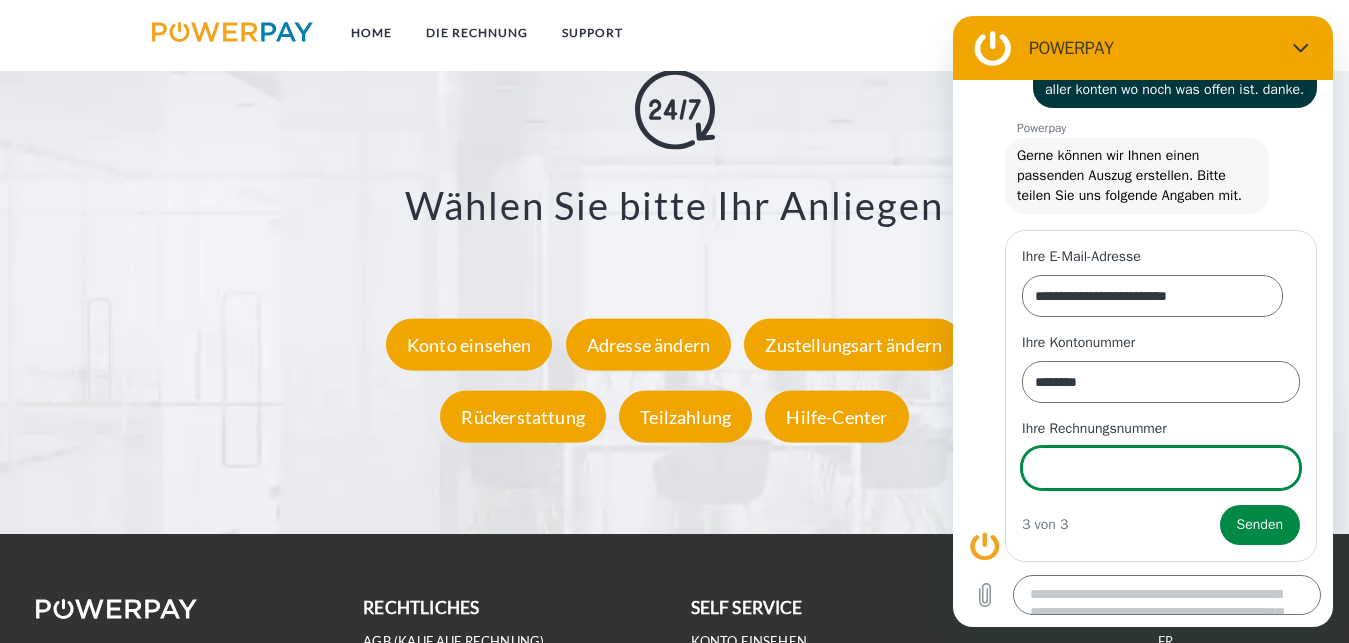 click on "Ihre Rechnungsnummer" at bounding box center [1161, 468] 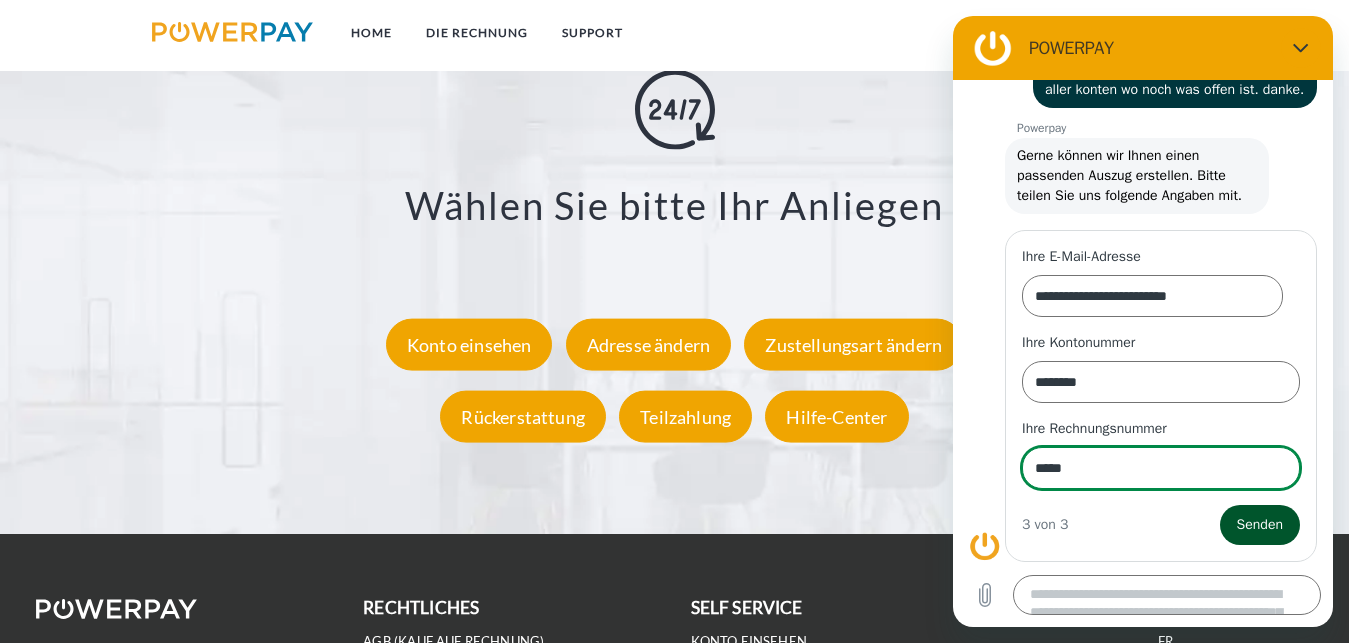 type on "*****" 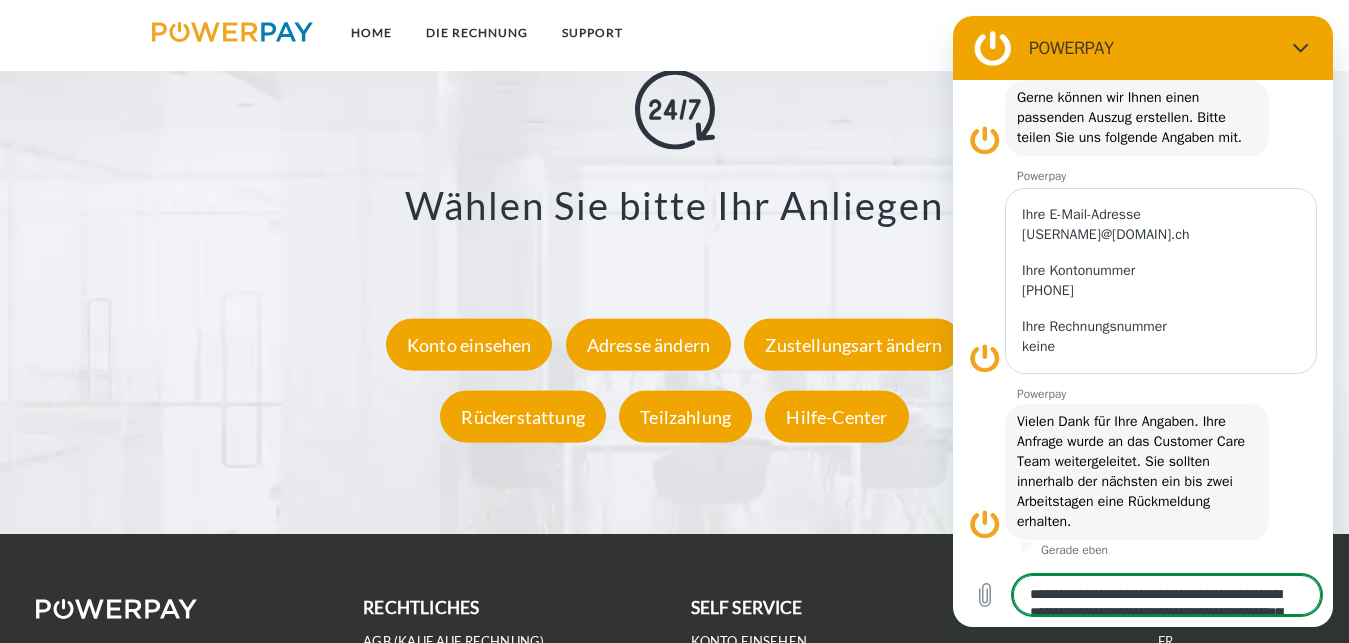 scroll, scrollTop: 392, scrollLeft: 0, axis: vertical 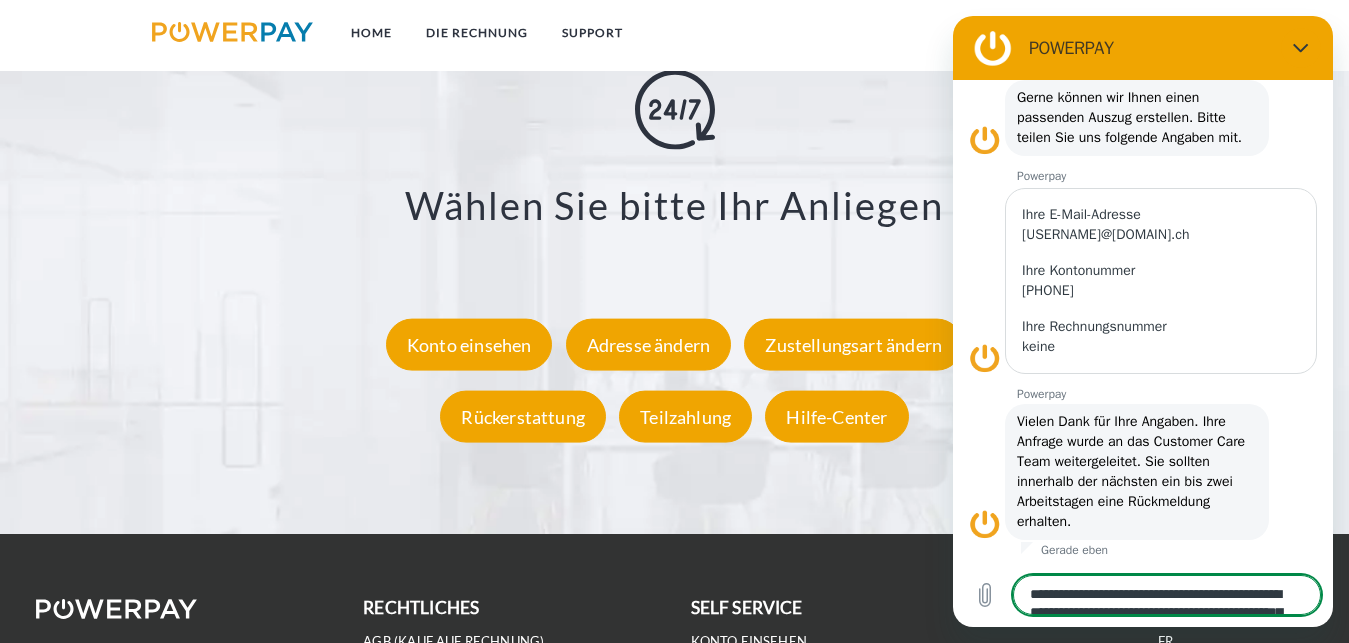 click on "**********" at bounding box center [1167, 595] 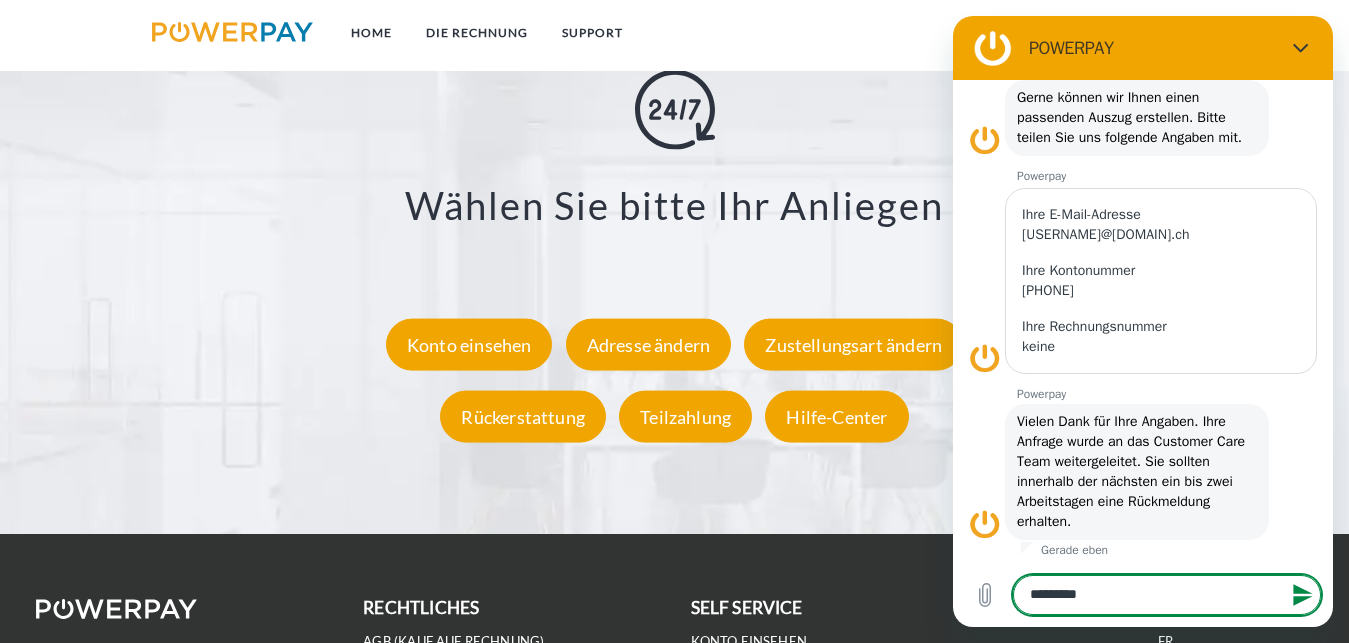 type on "*********" 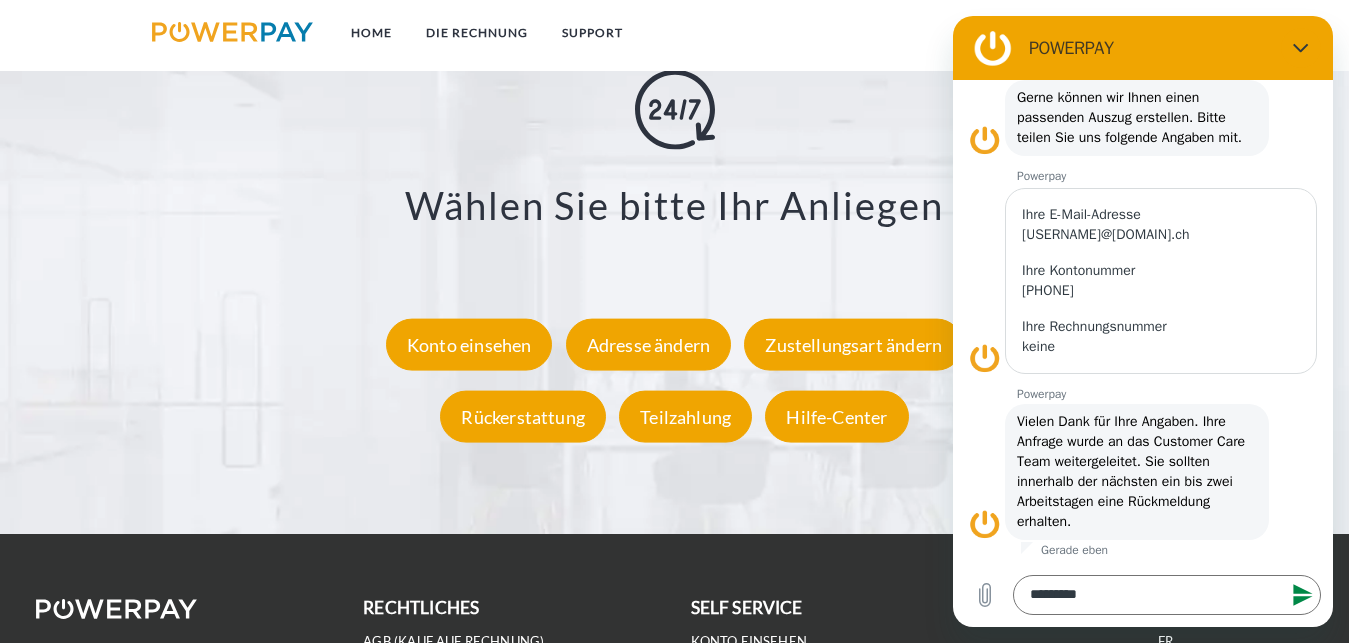 click 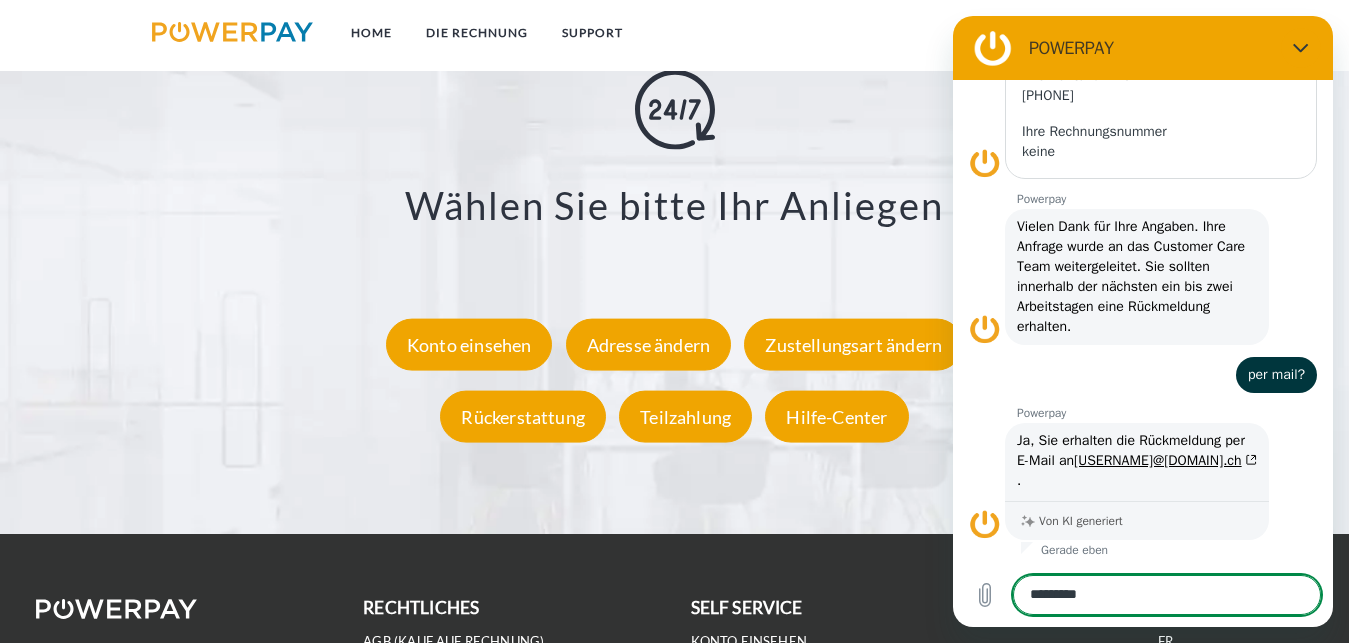 scroll, scrollTop: 587, scrollLeft: 0, axis: vertical 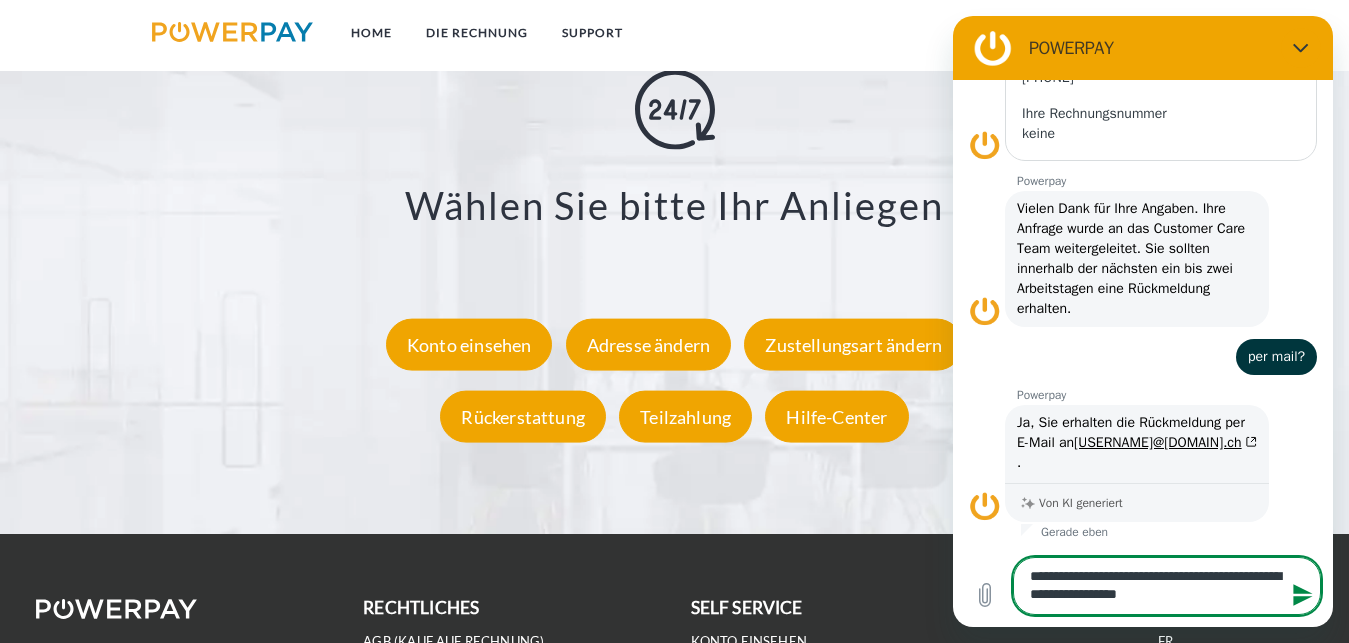 type on "**********" 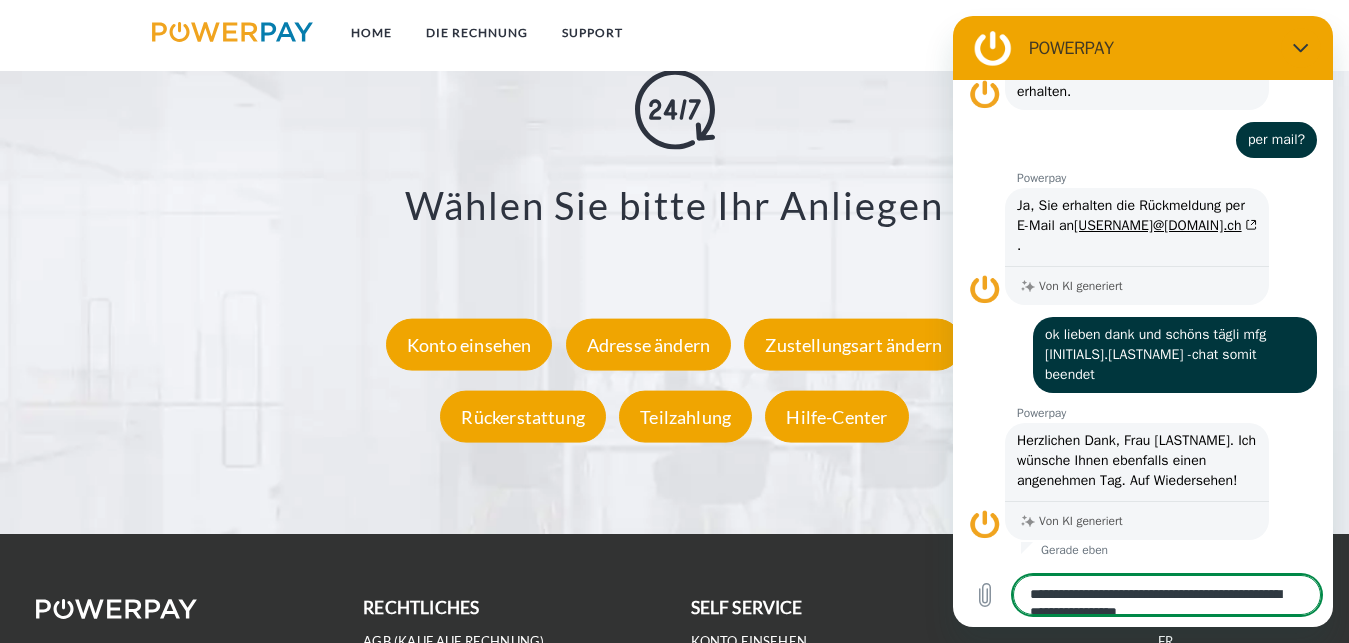 scroll, scrollTop: 802, scrollLeft: 0, axis: vertical 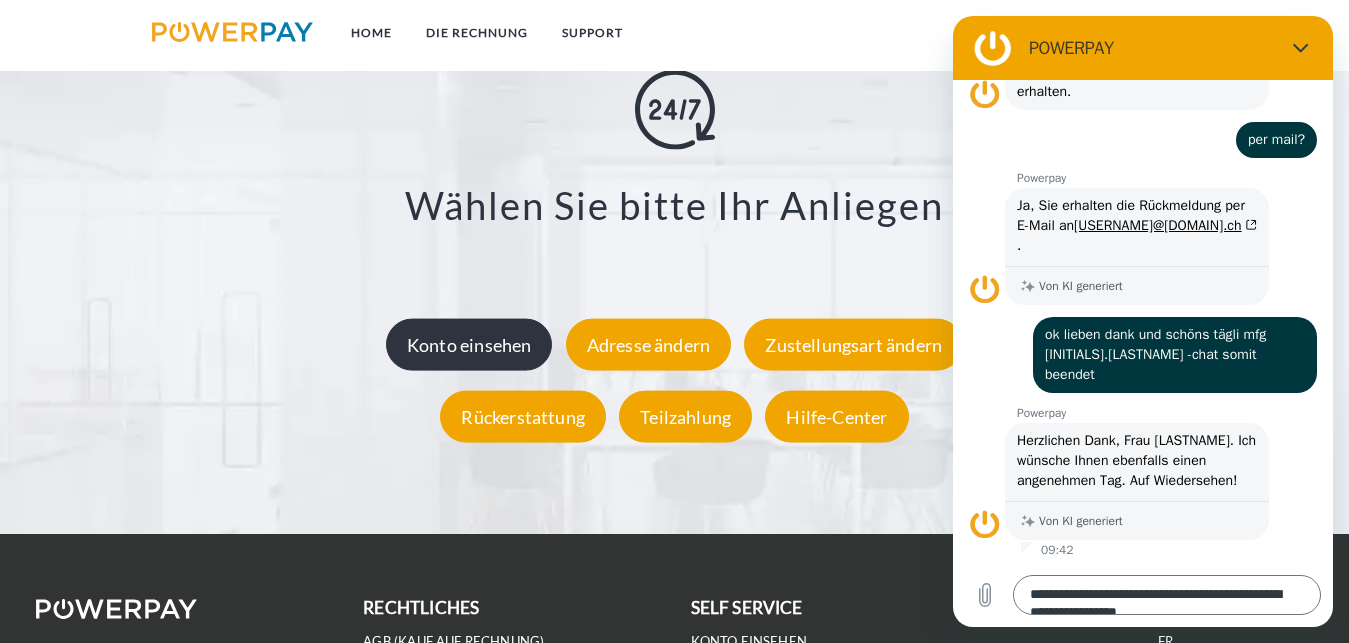 click on "Konto einsehen" at bounding box center [469, 344] 